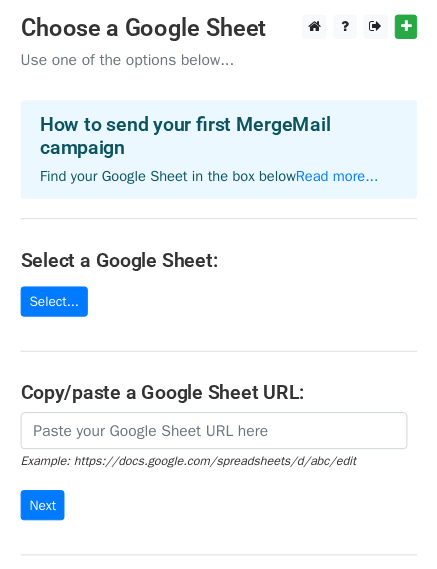 scroll, scrollTop: 0, scrollLeft: 0, axis: both 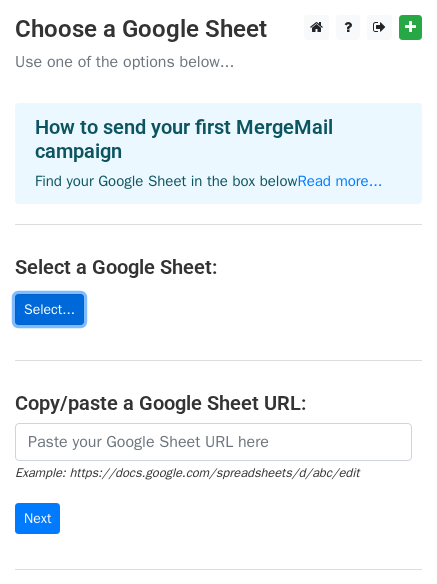click on "Select..." at bounding box center (49, 309) 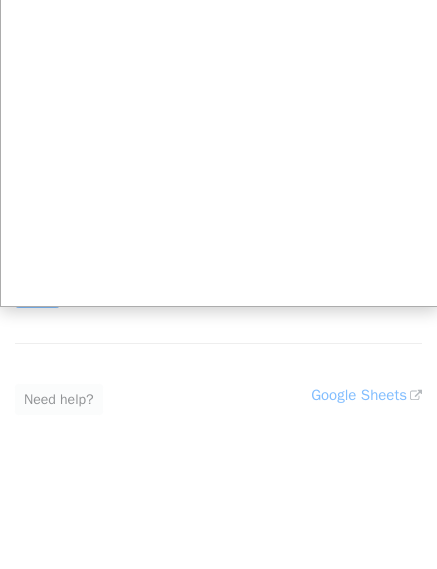 scroll, scrollTop: 232, scrollLeft: 0, axis: vertical 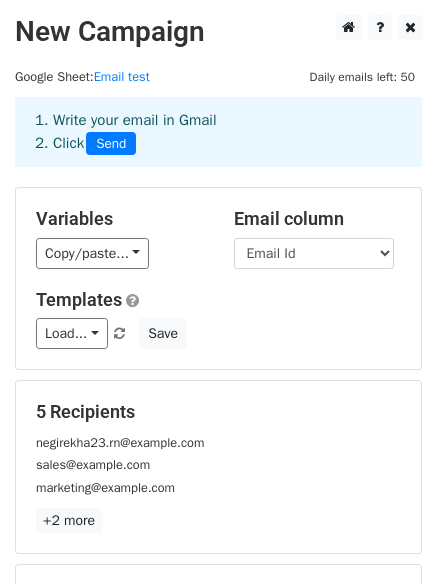 click on "1. Write your email in Gmail
2. Click
Send" at bounding box center [218, 132] 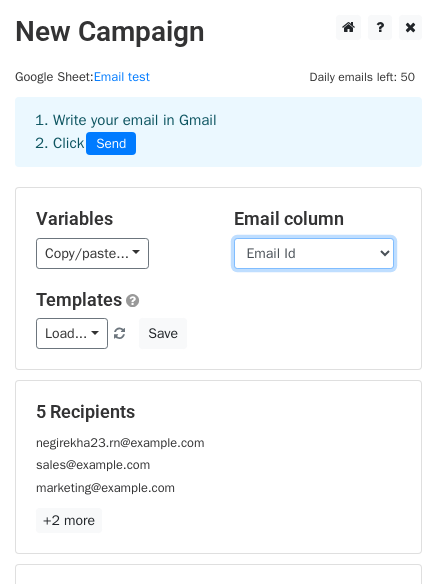click on "First Name
Email Id" at bounding box center (314, 253) 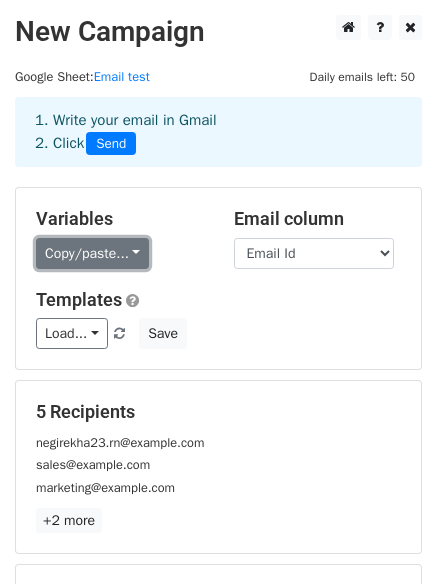 click on "Copy/paste..." at bounding box center (92, 253) 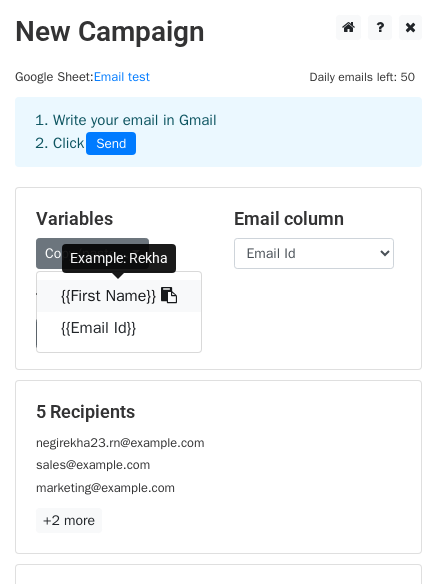 click on "{{First Name}}" at bounding box center [119, 296] 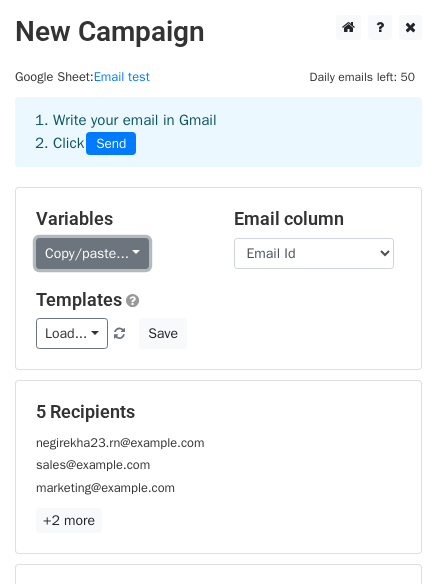 click on "Copy/paste..." at bounding box center (92, 253) 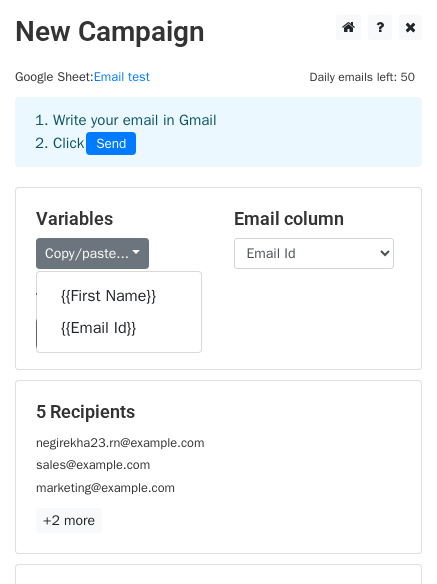 click on "Load...
No templates saved
Save" at bounding box center [218, 333] 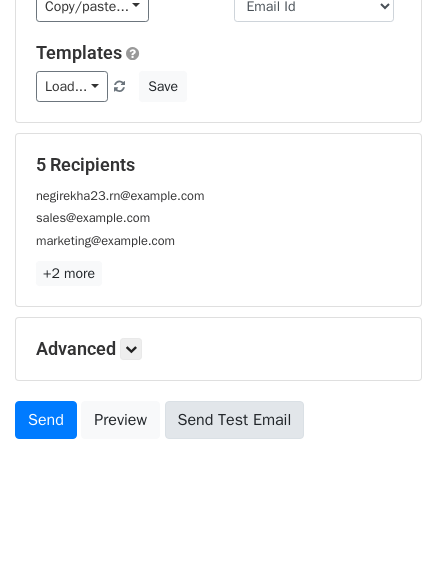 scroll, scrollTop: 272, scrollLeft: 0, axis: vertical 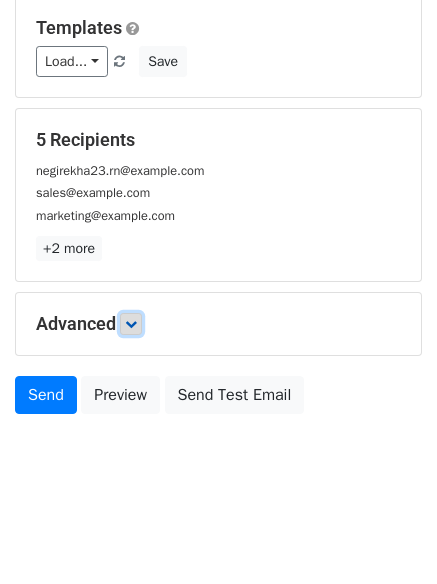 click at bounding box center (131, 324) 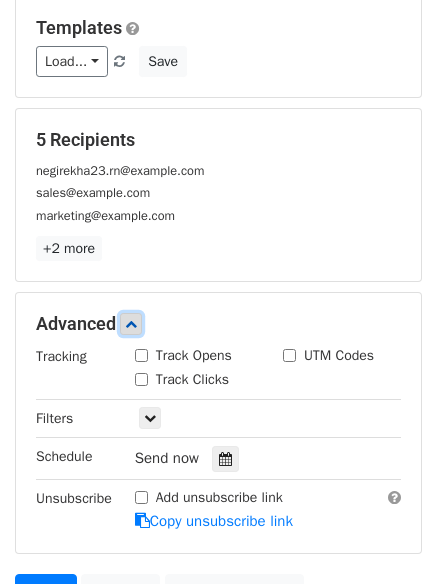 scroll, scrollTop: 468, scrollLeft: 0, axis: vertical 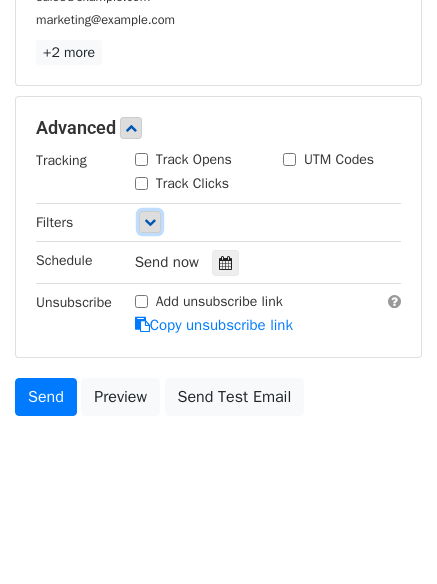 click at bounding box center (150, 222) 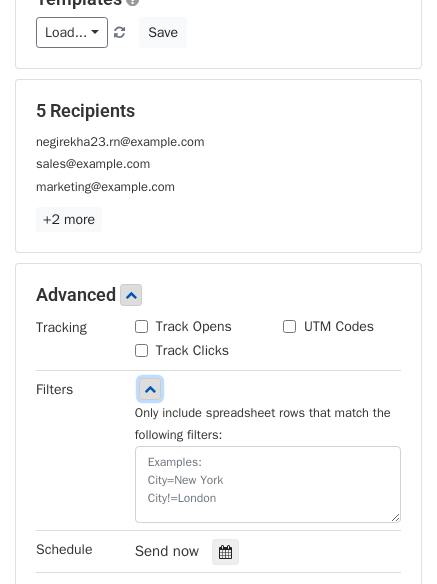 scroll, scrollTop: 0, scrollLeft: 0, axis: both 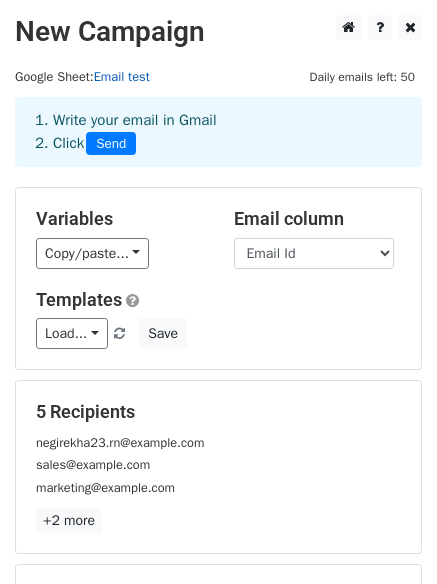 click on "Email test" at bounding box center (122, 77) 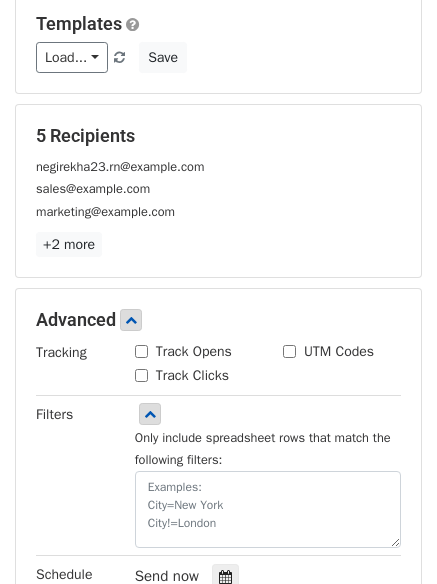 scroll, scrollTop: 300, scrollLeft: 0, axis: vertical 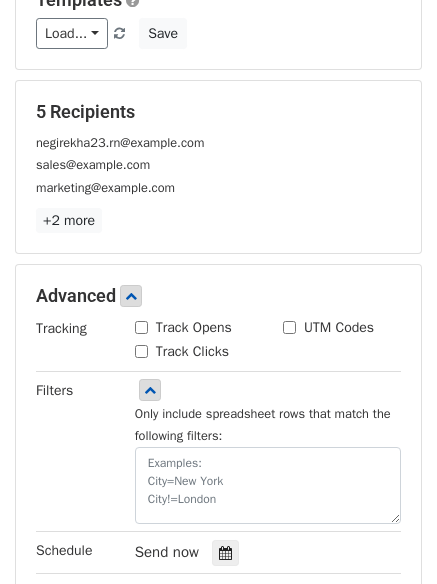 click on "marketing@upstartsuniversity.ae" at bounding box center (105, 188) 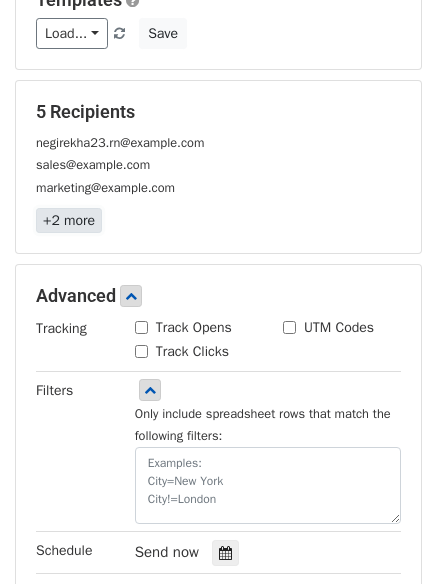 click on "+2 more" at bounding box center (69, 220) 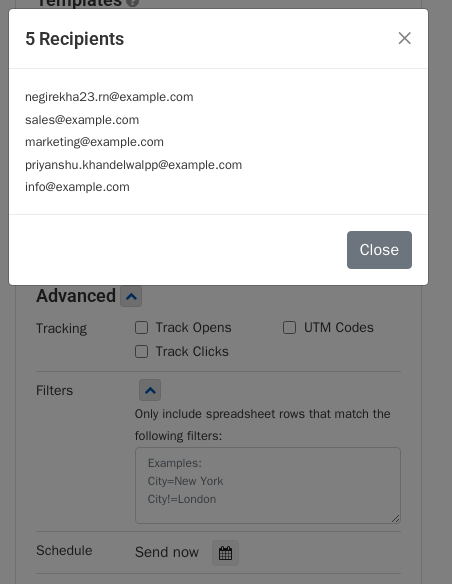 drag, startPoint x: 3, startPoint y: 143, endPoint x: 54, endPoint y: 153, distance: 51.971146 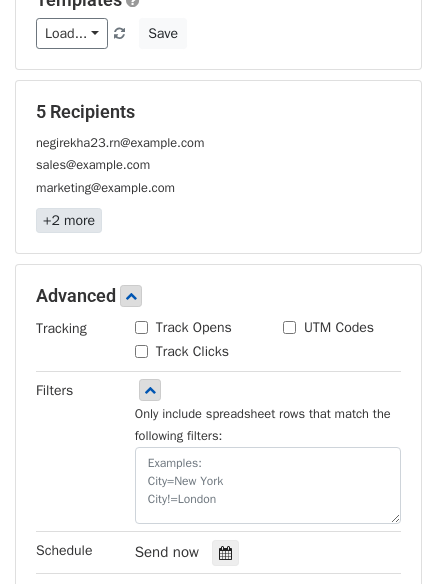 drag, startPoint x: 89, startPoint y: 174, endPoint x: 62, endPoint y: 218, distance: 51.62364 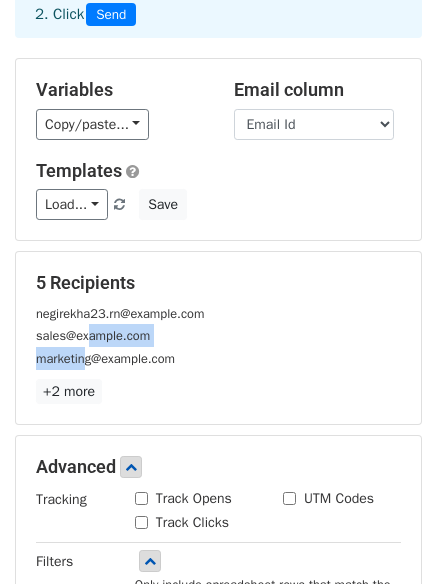 scroll, scrollTop: 0, scrollLeft: 0, axis: both 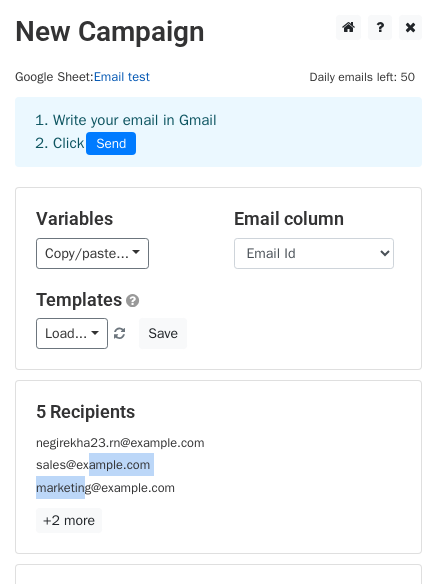 click on "Email test" at bounding box center (122, 77) 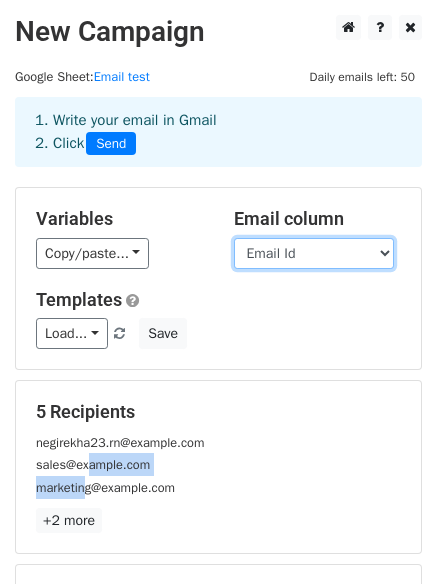 click on "First Name
Email Id" at bounding box center [314, 253] 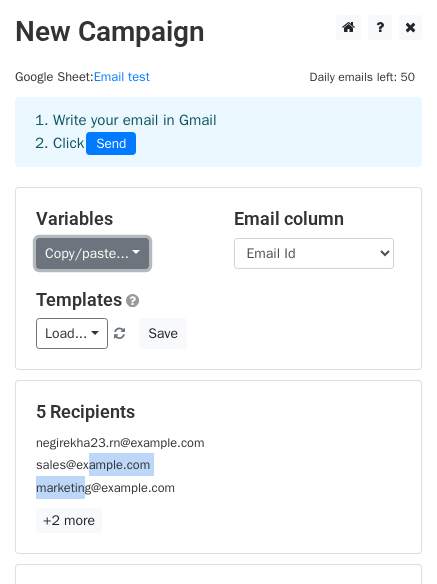 click on "Copy/paste..." at bounding box center [92, 253] 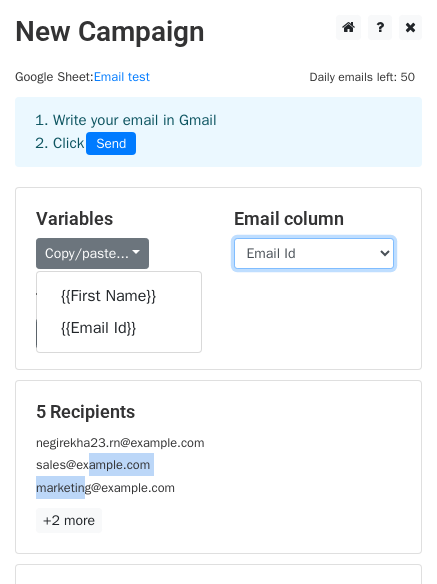 drag, startPoint x: 322, startPoint y: 254, endPoint x: 336, endPoint y: 268, distance: 19.79899 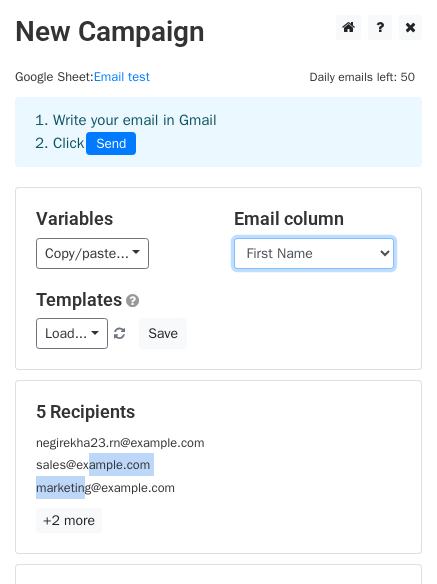 click on "First Name
Email Id" at bounding box center (314, 253) 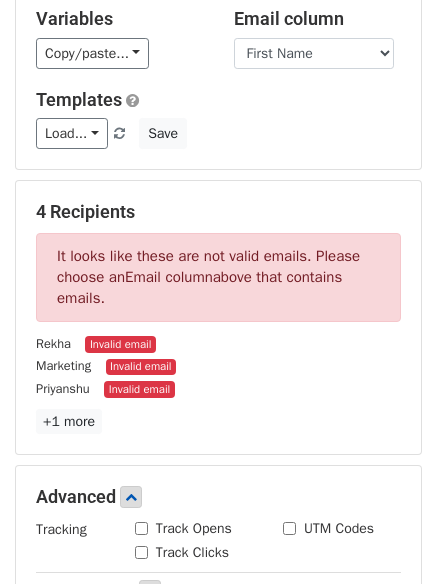 scroll, scrollTop: 100, scrollLeft: 0, axis: vertical 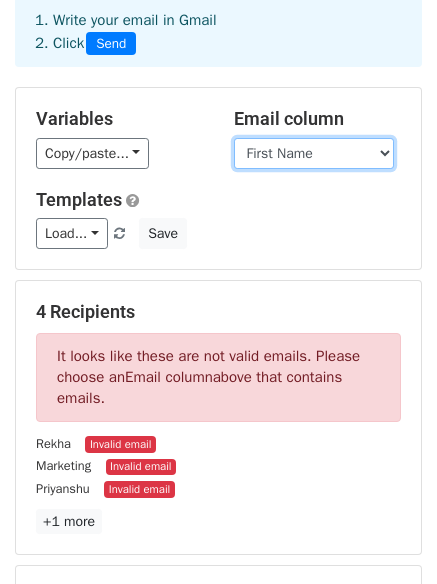 click on "First Name
Email Id" at bounding box center (314, 153) 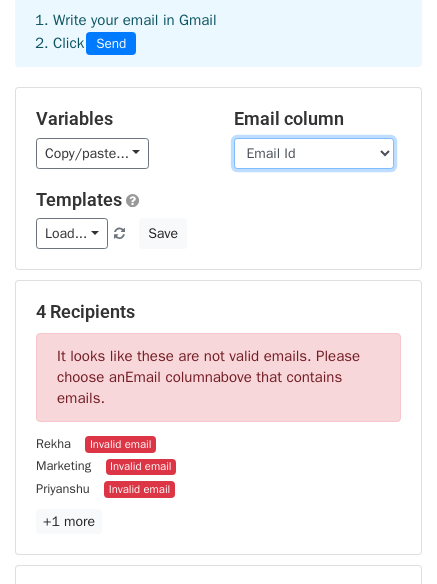 click on "First Name
Email Id" at bounding box center [314, 153] 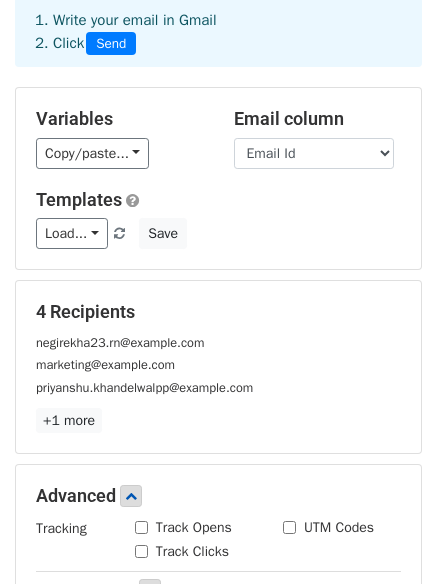 click on "marketing@example.com" at bounding box center (218, 364) 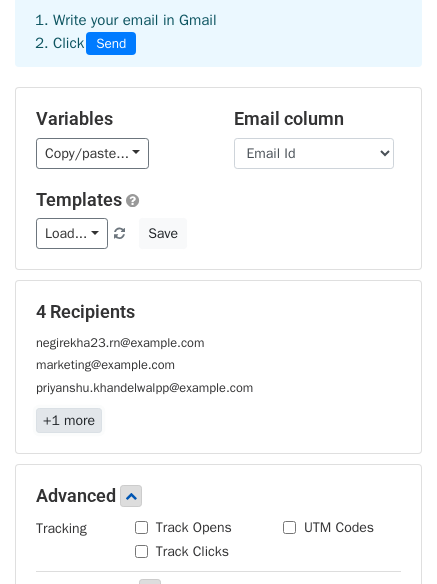 click on "+1 more" at bounding box center [69, 420] 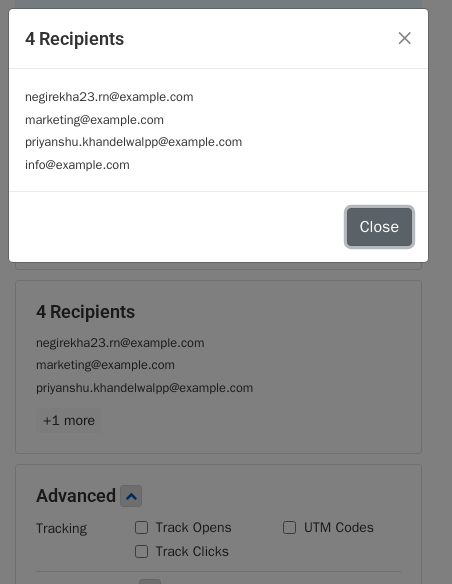 click on "Close" at bounding box center (379, 227) 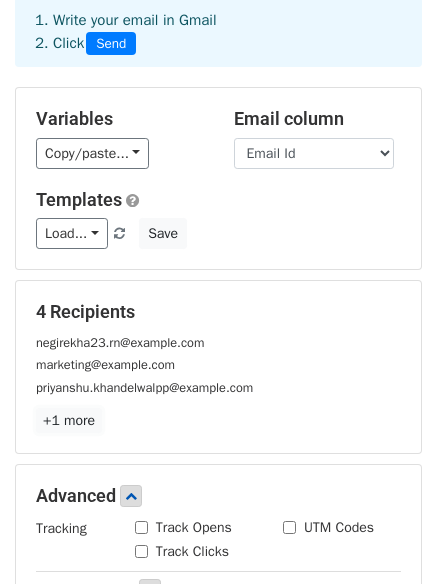 scroll, scrollTop: 0, scrollLeft: 0, axis: both 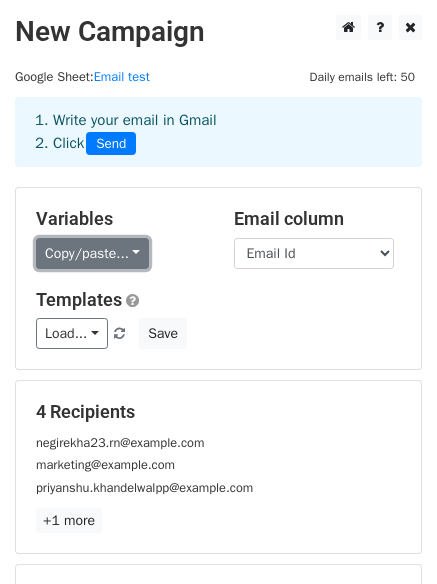 click on "Copy/paste..." at bounding box center [92, 253] 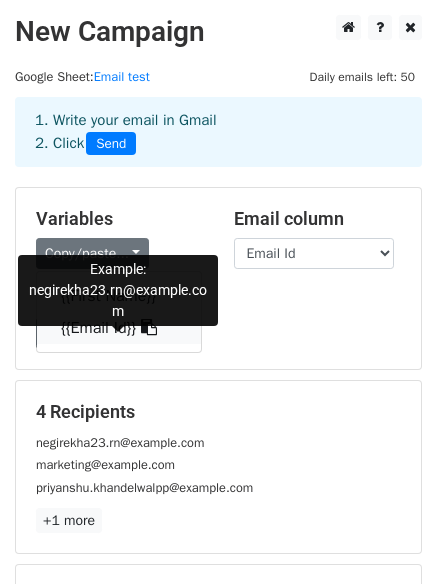 click on "{{Email Id}}" at bounding box center [119, 328] 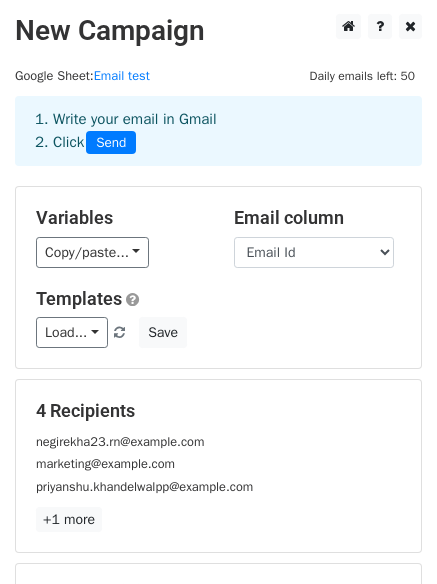 scroll, scrollTop: 0, scrollLeft: 0, axis: both 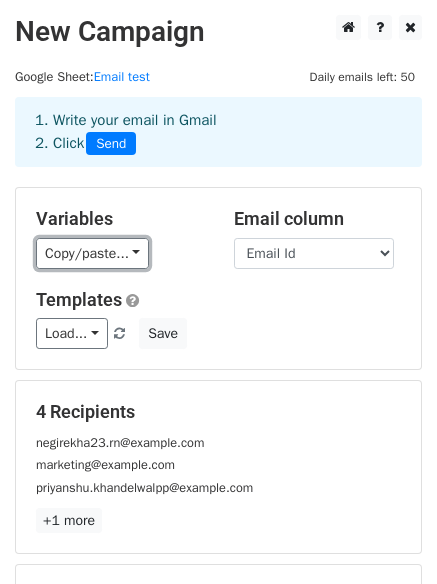 drag, startPoint x: 145, startPoint y: 244, endPoint x: 182, endPoint y: 286, distance: 55.97321 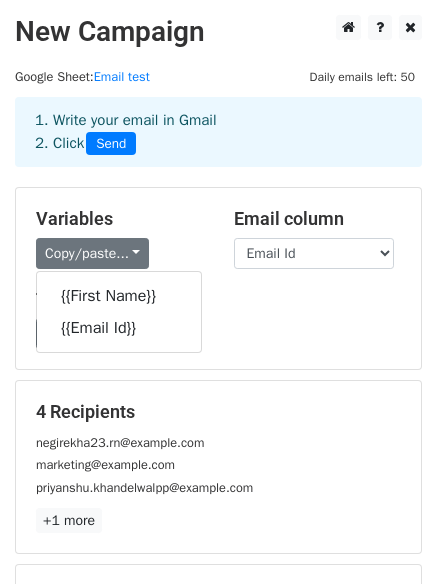 click on "Templates
Load...
No templates saved
Save" at bounding box center [218, 319] 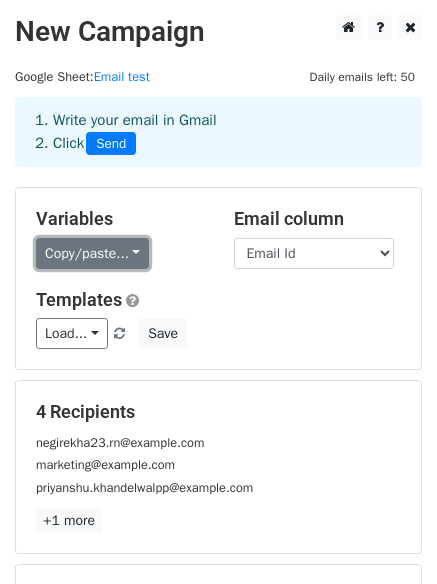 click on "Copy/paste..." at bounding box center (92, 253) 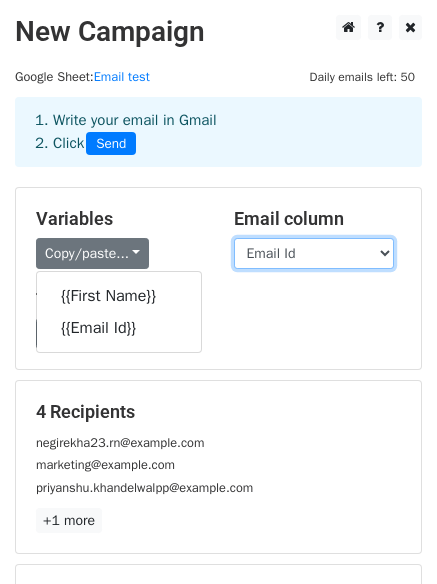 click on "First Name
Email Id" at bounding box center [314, 253] 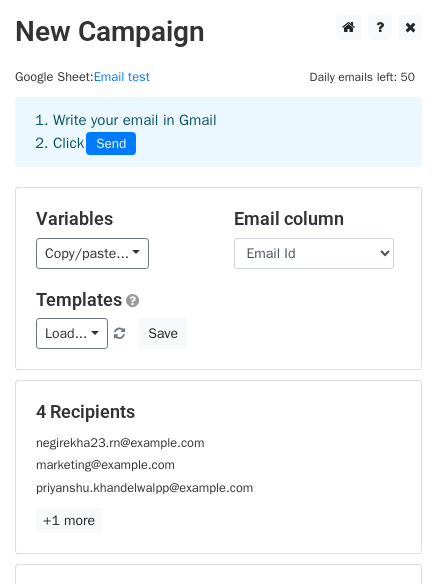 click on "Variables" at bounding box center [120, 219] 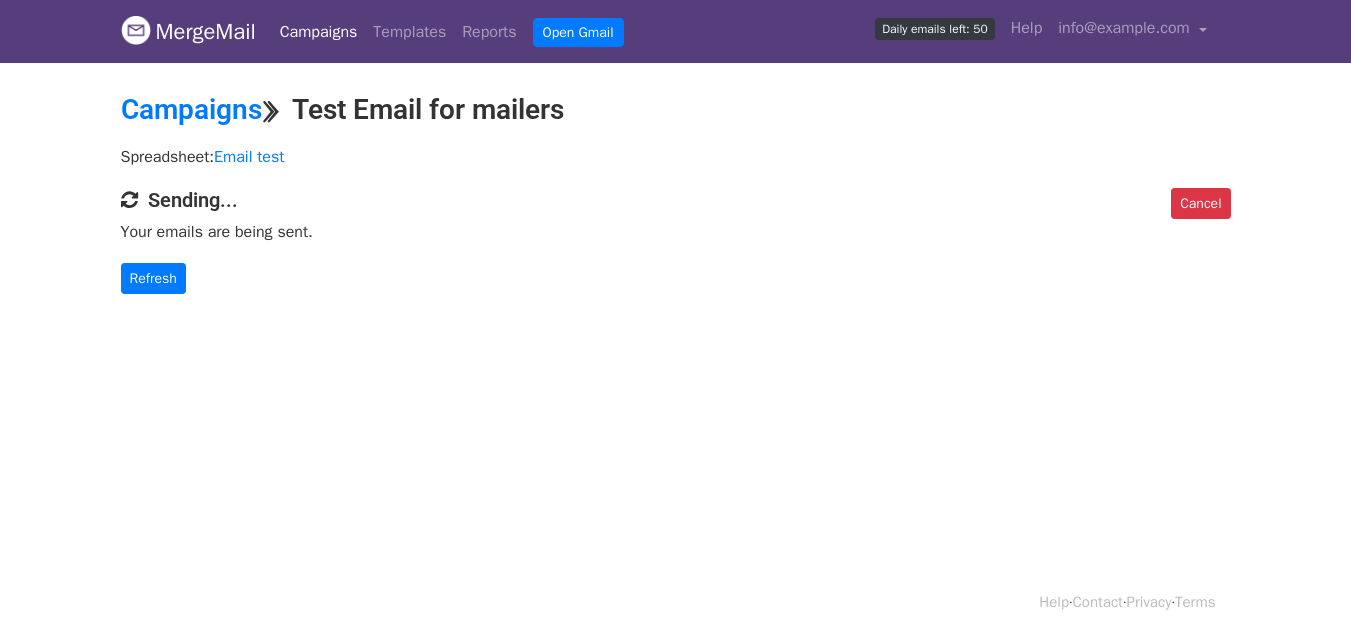 scroll, scrollTop: 0, scrollLeft: 0, axis: both 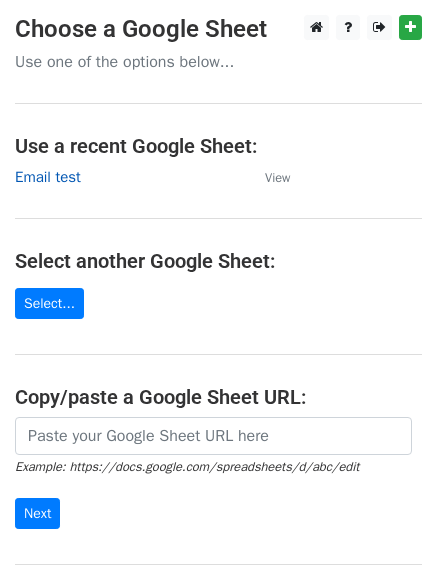 click on "Email test" at bounding box center [48, 177] 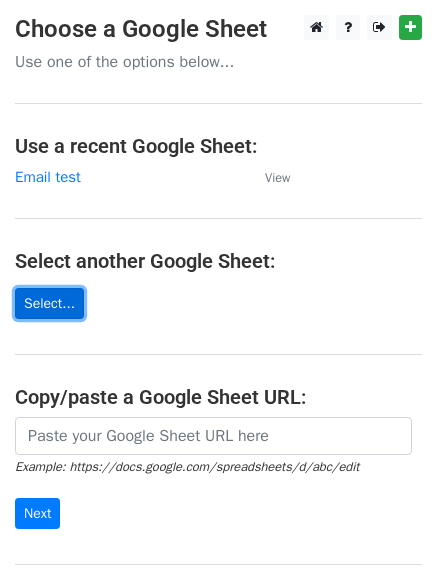 click on "Select..." at bounding box center [49, 303] 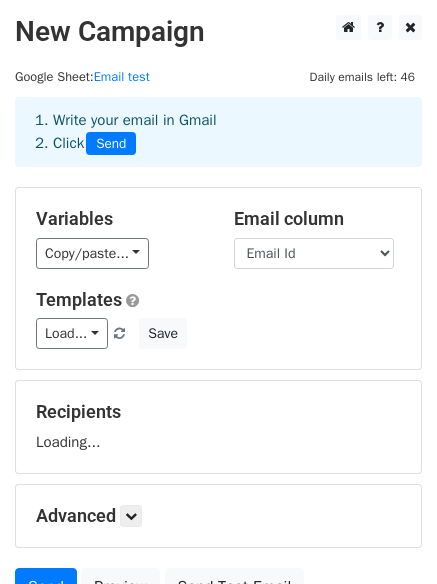 scroll, scrollTop: 0, scrollLeft: 0, axis: both 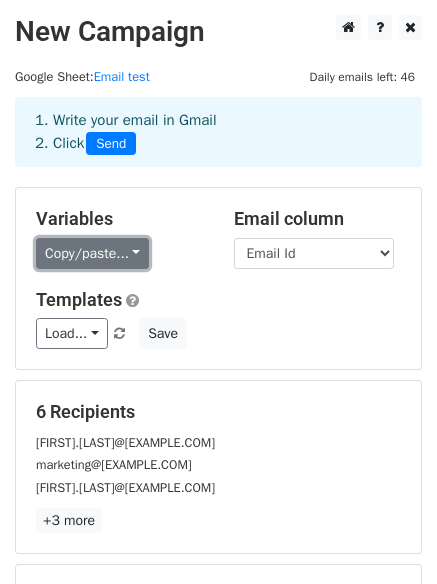 click on "Copy/paste..." at bounding box center (92, 253) 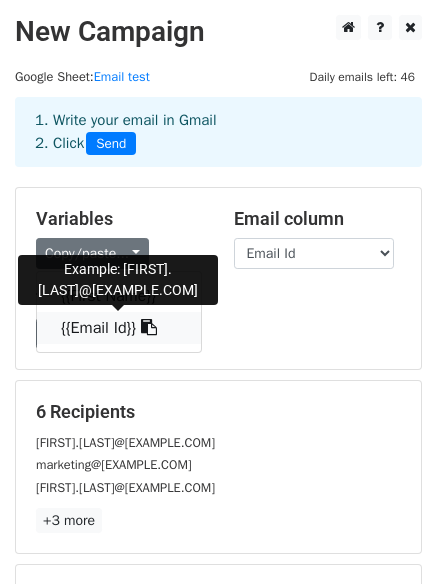 click on "{{Email Id}}" at bounding box center (119, 328) 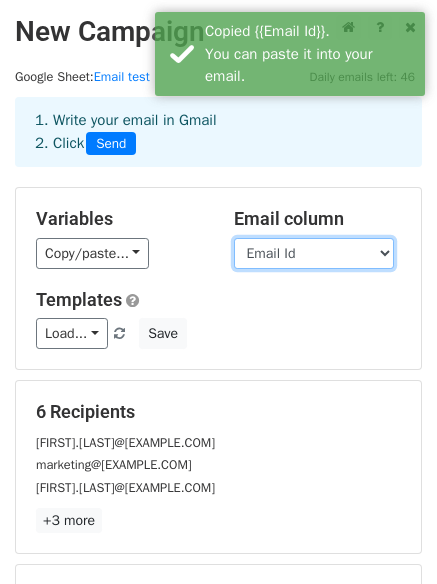 drag, startPoint x: 282, startPoint y: 261, endPoint x: 269, endPoint y: 325, distance: 65.30697 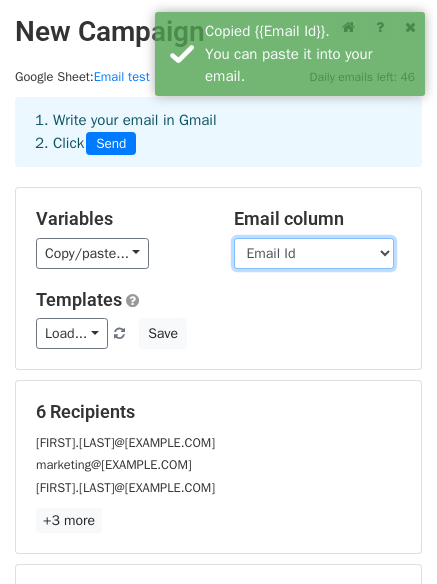 click on "First Name
Email Id" at bounding box center [314, 253] 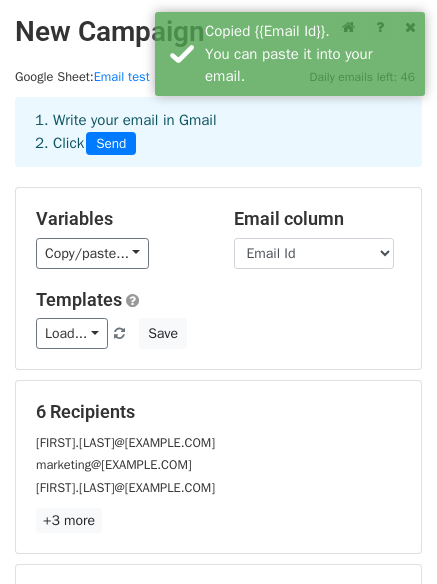 click on "Variables
Copy/paste...
{{First Name}}
{{Email Id}}
Email column
First Name
Email Id
Templates
Load...
No templates saved
Save" at bounding box center (218, 278) 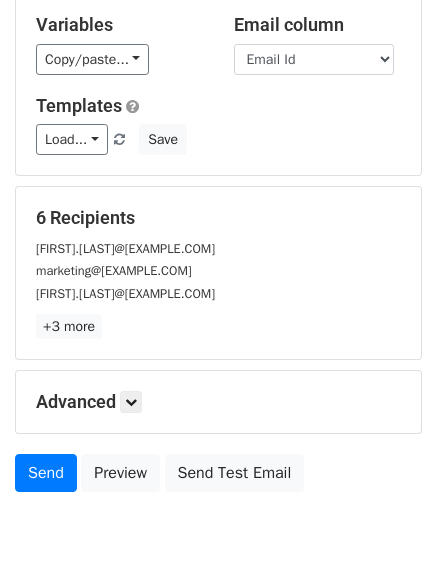 scroll, scrollTop: 172, scrollLeft: 0, axis: vertical 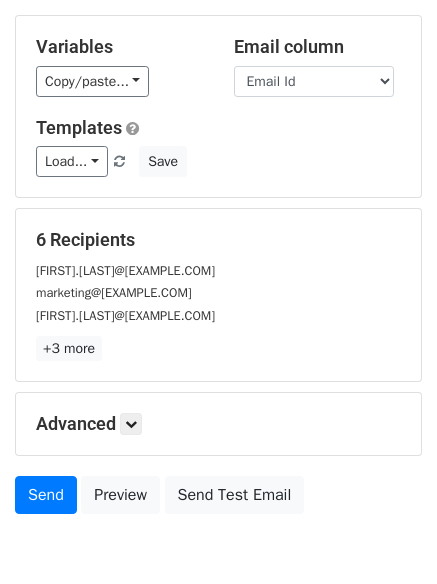 click on "negirekha23.rn@gmail.com" at bounding box center [218, 270] 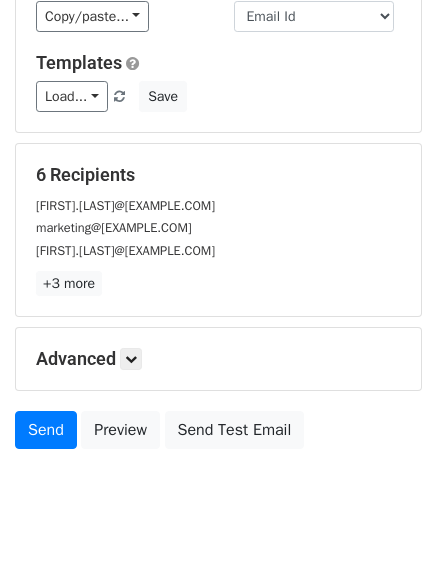 scroll, scrollTop: 272, scrollLeft: 0, axis: vertical 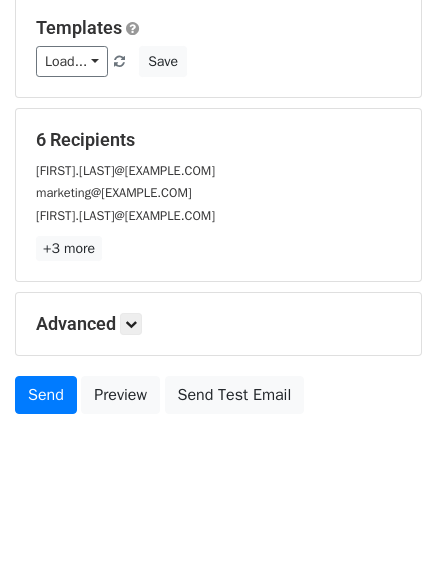 click on "New Campaign
Daily emails left: 46
Google Sheet:
Email test
1. Write your email in Gmail
2. Click
Send
Variables
Copy/paste...
{{First Name}}
{{Email Id}}
Email column
First Name
Email Id
Templates
Load...
No templates saved
Save
6 Recipients
negirekha23.rn@gmail.com
marketing@upstartsuniversity.ae
priyanshu.khandelwalpp@gmail.com
+3 more
6 Recipients
×
negirekha23.rn@gmail.com
marketing@upstartsuniversity.ae
priyanshu.khandelwalpp@gmail.com
info@upstartsuniversity.ae
partnerships@ishumsolutions.com
Amrit.srivastava0531@gmail.com
Close
Advanced
Tracking
Track Opens
UTM Codes
Track Clicks
Filters
Schedule" at bounding box center (218, 123) 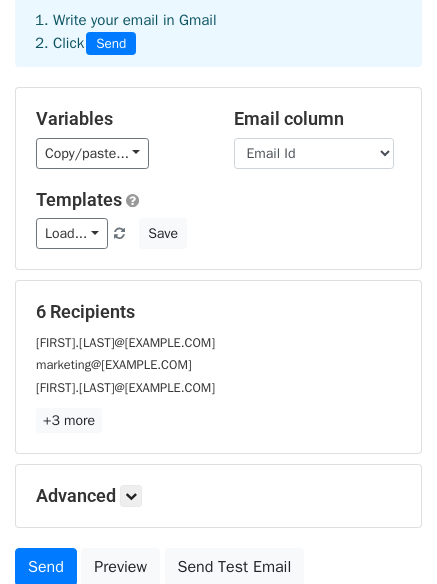 scroll, scrollTop: 272, scrollLeft: 0, axis: vertical 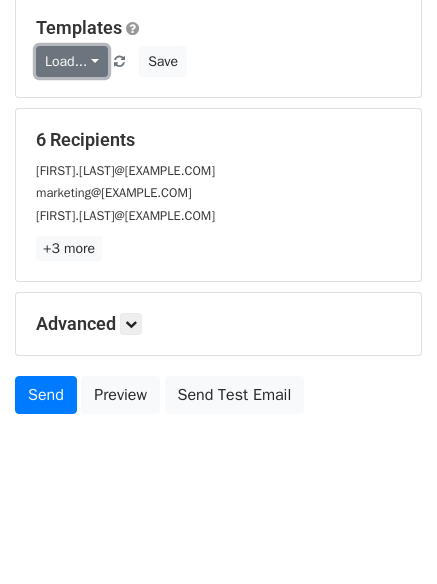 click on "Load..." at bounding box center [72, 61] 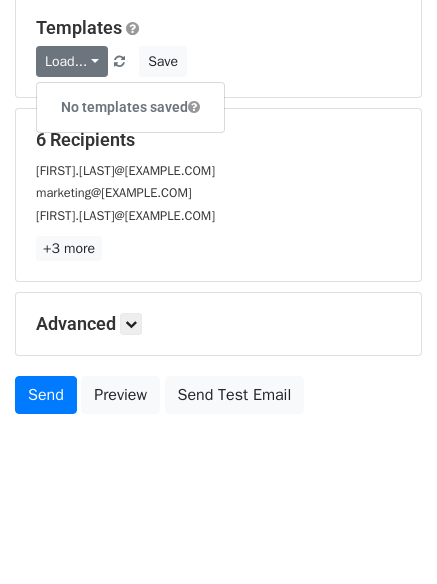 click on "No templates saved" at bounding box center (130, 107) 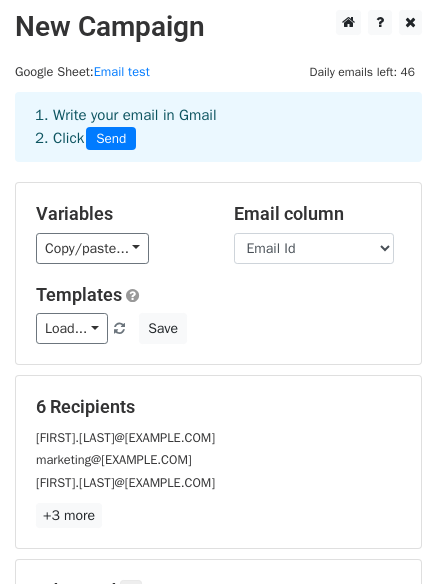 scroll, scrollTop: 0, scrollLeft: 0, axis: both 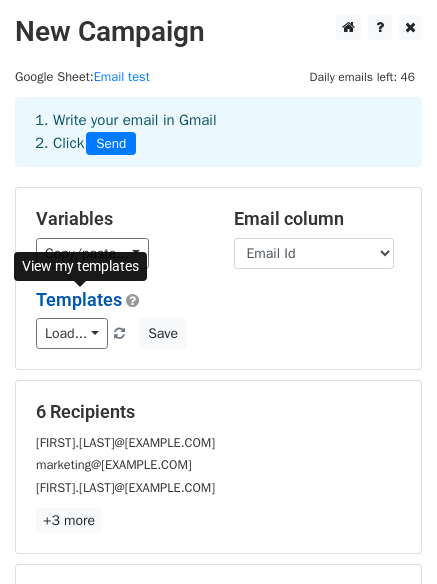 click on "Templates" at bounding box center (79, 299) 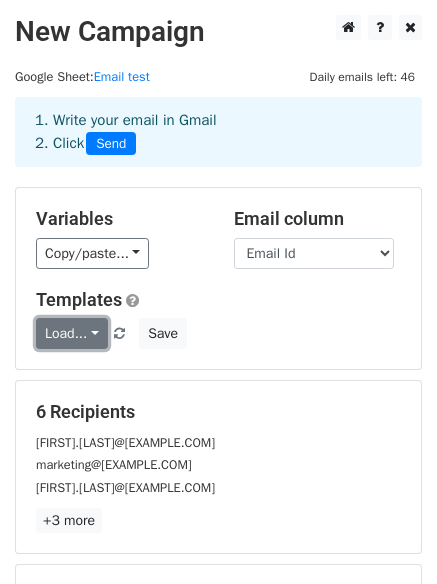 click on "Load..." at bounding box center (72, 333) 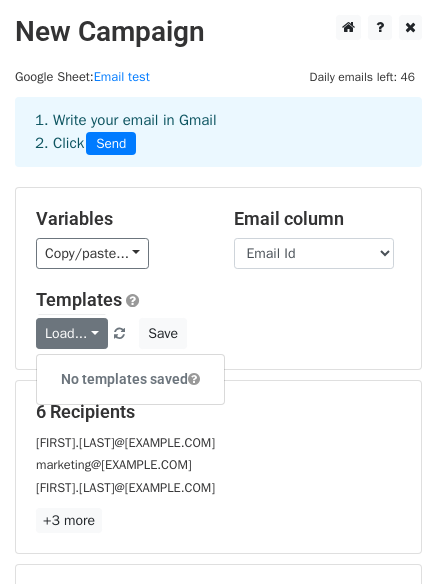 click on "Load...
No templates saved
Save" at bounding box center [218, 333] 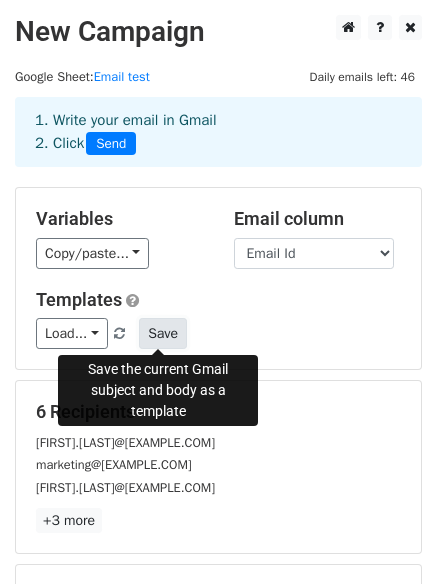click on "Save" at bounding box center (163, 333) 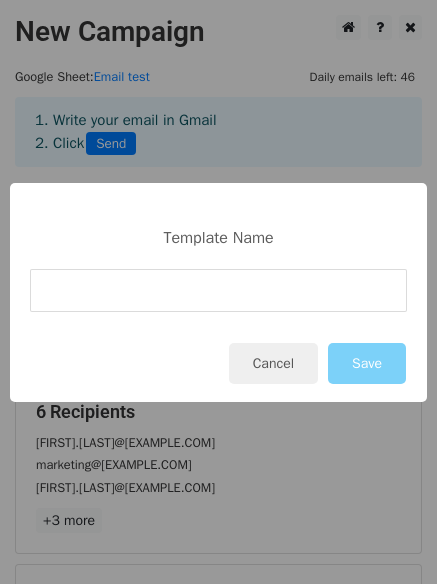 click at bounding box center [218, 290] 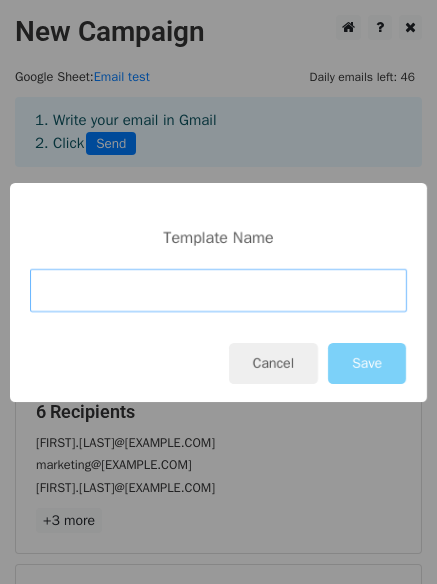 click at bounding box center [218, 290] 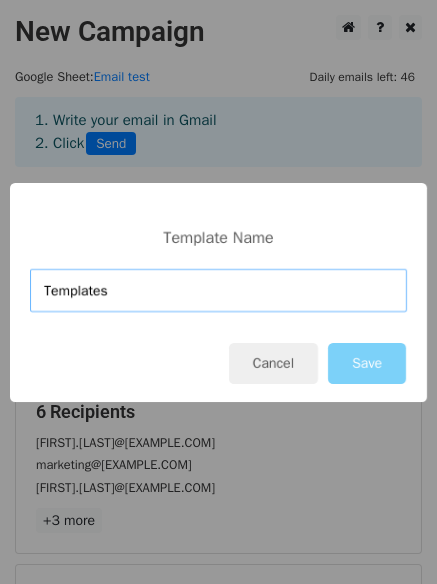 type on "Templates" 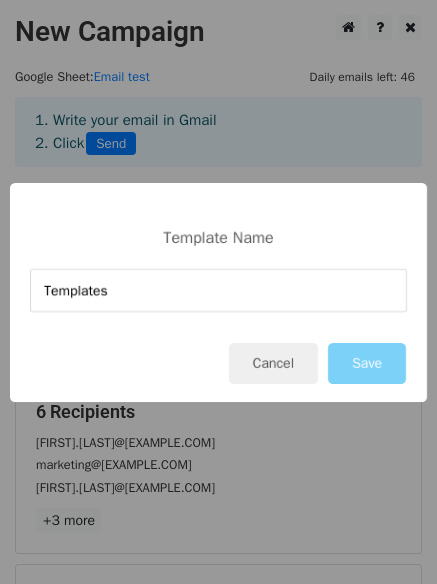 drag, startPoint x: 247, startPoint y: 332, endPoint x: 258, endPoint y: 346, distance: 17.804493 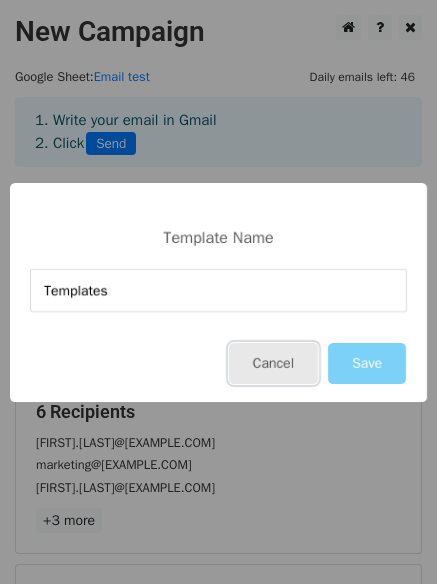 click on "Cancel" at bounding box center (273, 363) 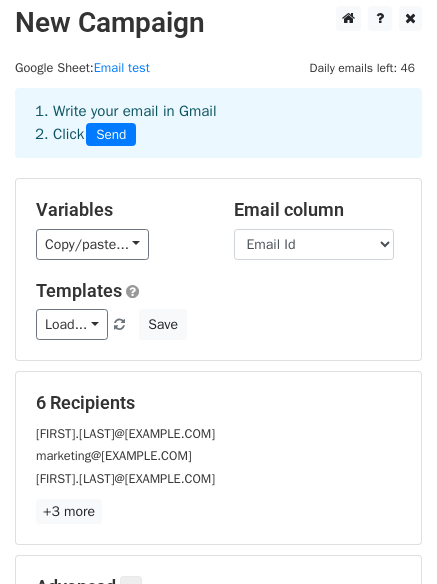scroll, scrollTop: 0, scrollLeft: 0, axis: both 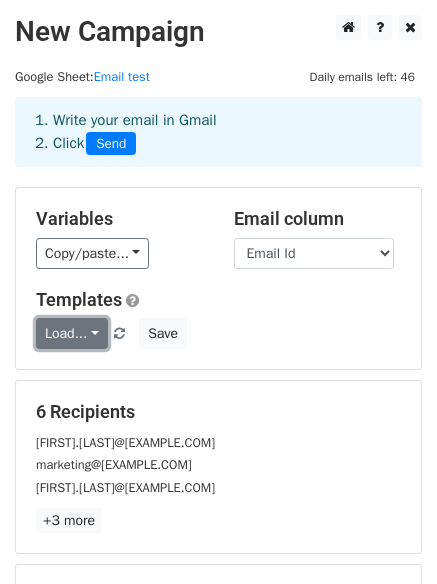 click on "Load..." at bounding box center (72, 333) 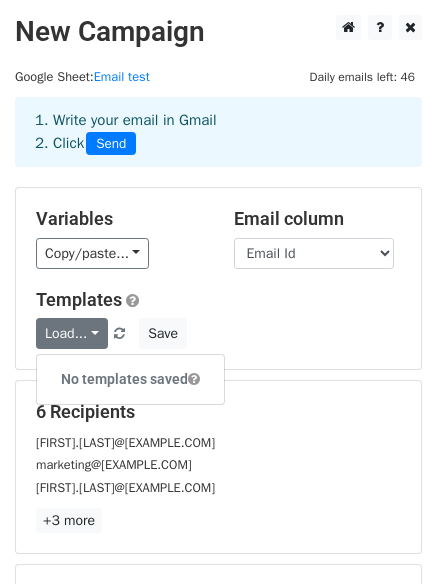 click at bounding box center [194, 379] 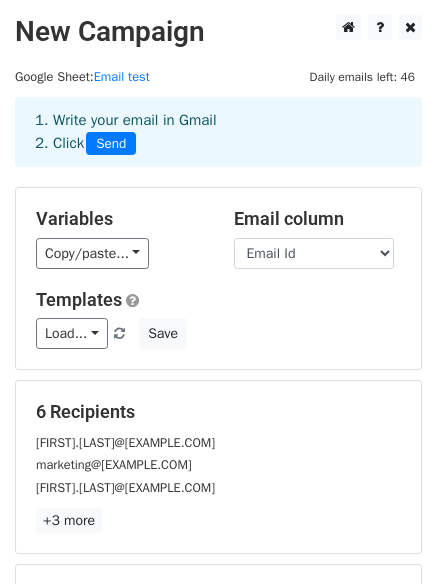 drag, startPoint x: 231, startPoint y: 301, endPoint x: 239, endPoint y: 309, distance: 11.313708 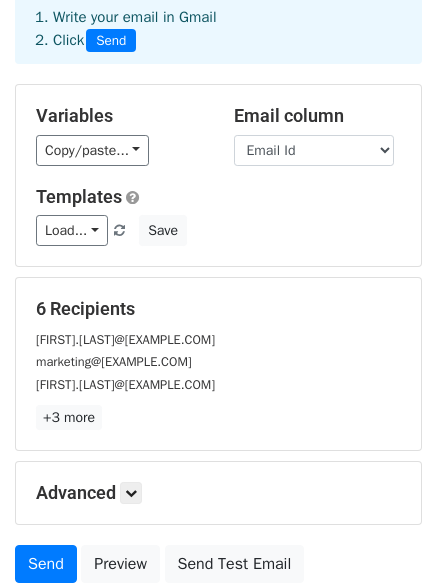 scroll, scrollTop: 0, scrollLeft: 0, axis: both 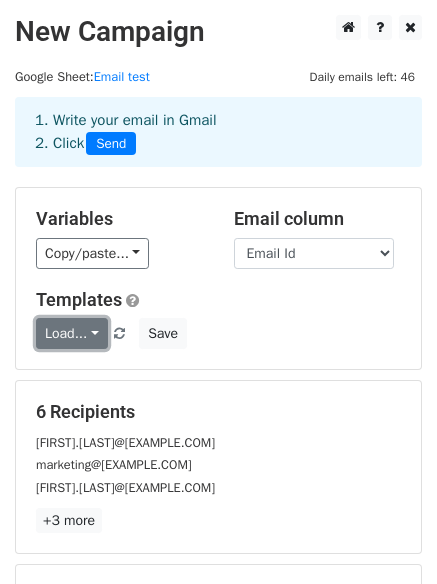 click on "Load..." at bounding box center (72, 333) 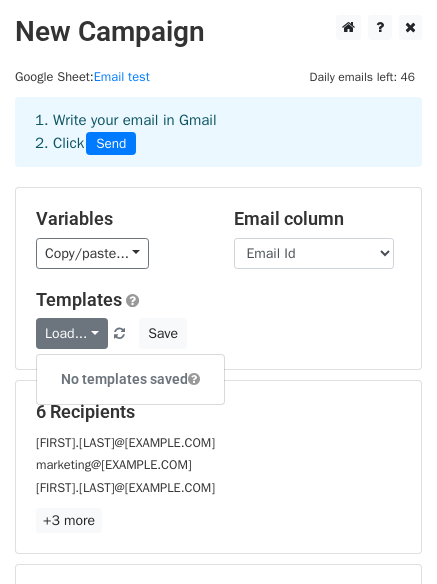 click on "Templates
Load...
No templates saved
Save" at bounding box center (218, 319) 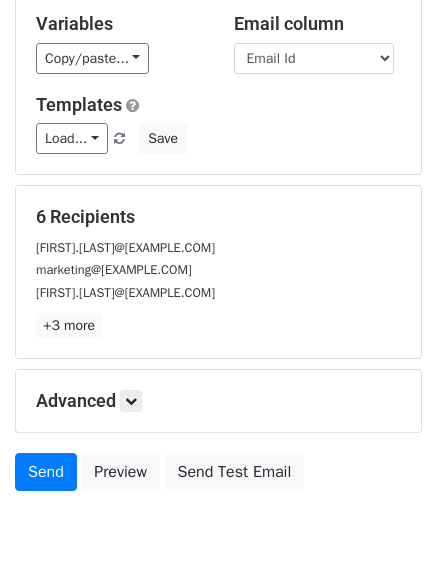 scroll, scrollTop: 200, scrollLeft: 0, axis: vertical 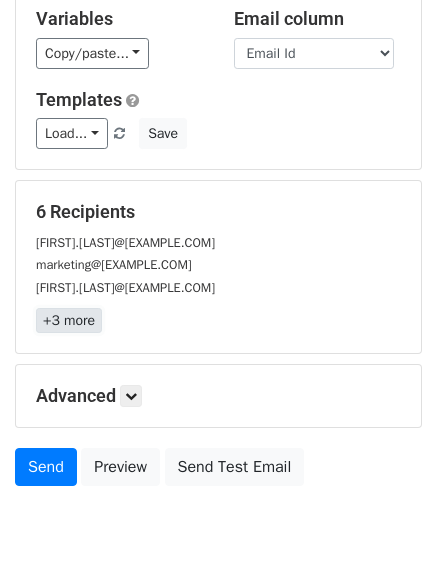 click on "+3 more" at bounding box center (69, 320) 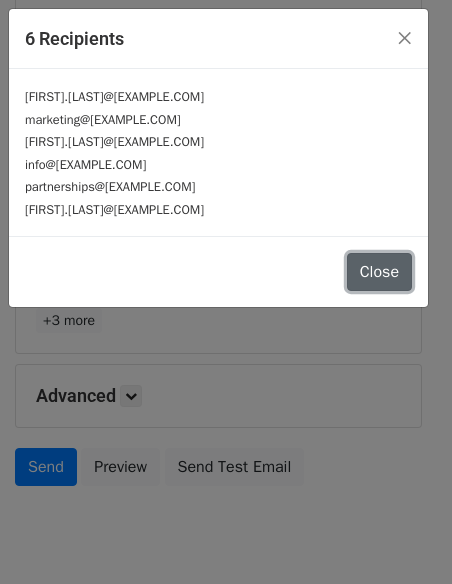 click on "Close" at bounding box center (379, 272) 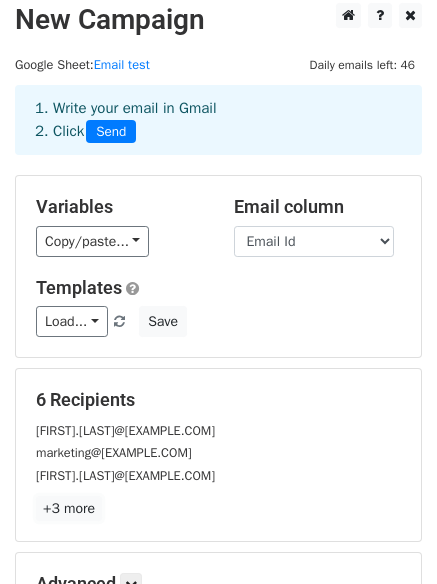 scroll, scrollTop: 0, scrollLeft: 0, axis: both 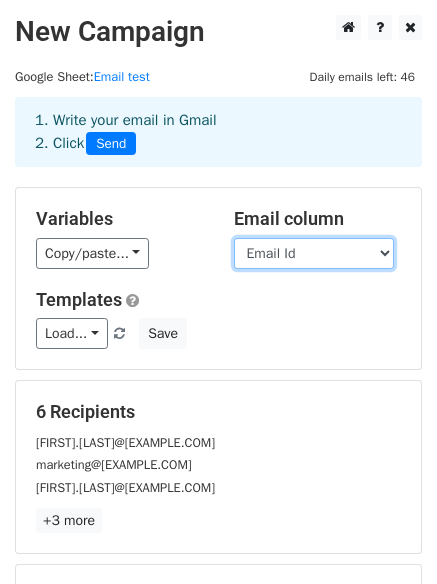 click on "First Name
Email Id" at bounding box center (314, 253) 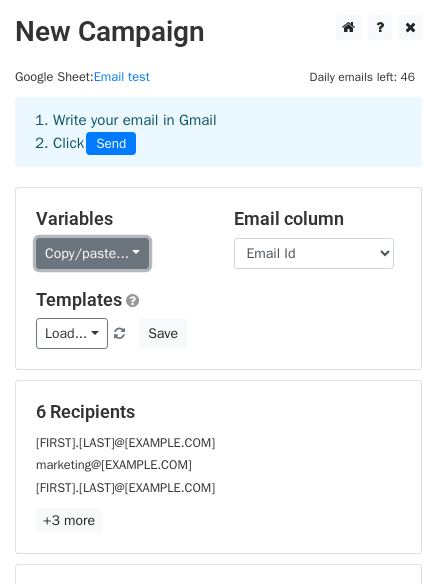 click on "Copy/paste..." at bounding box center [92, 253] 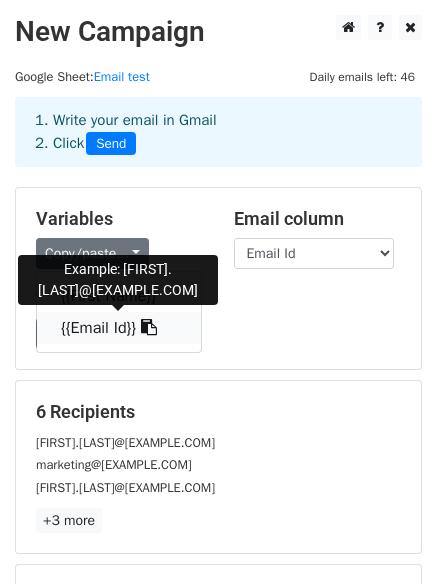 click on "{{Email Id}}" at bounding box center [119, 328] 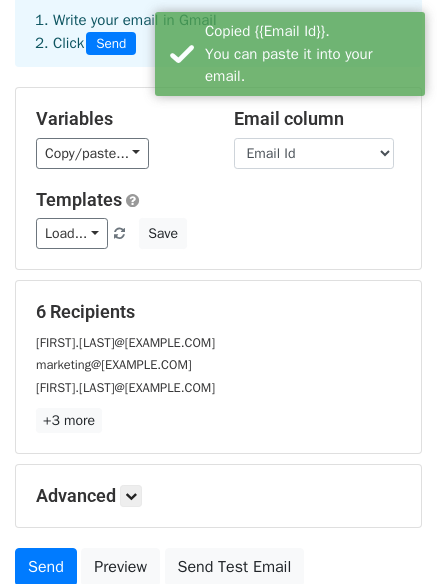 scroll, scrollTop: 200, scrollLeft: 0, axis: vertical 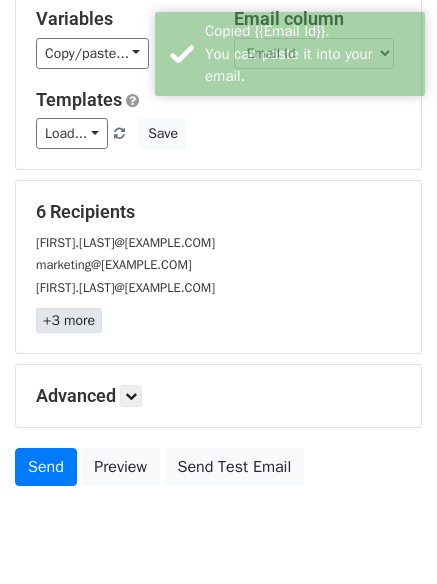click on "+3 more" at bounding box center (69, 320) 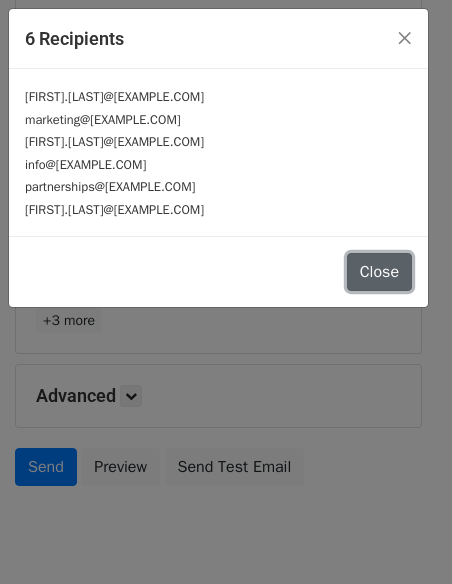 click on "Close" at bounding box center (379, 272) 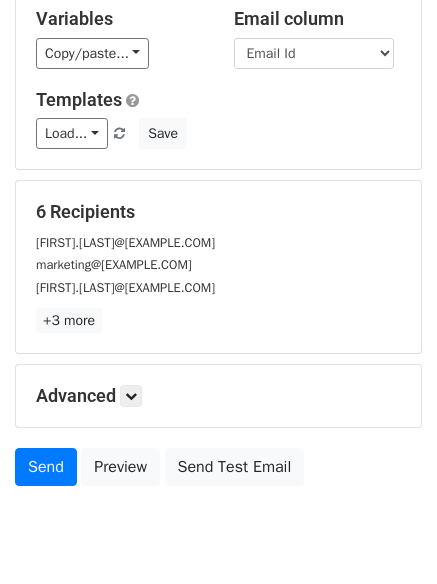 click on "marketing@upstartsuniversity.ae" at bounding box center (114, 265) 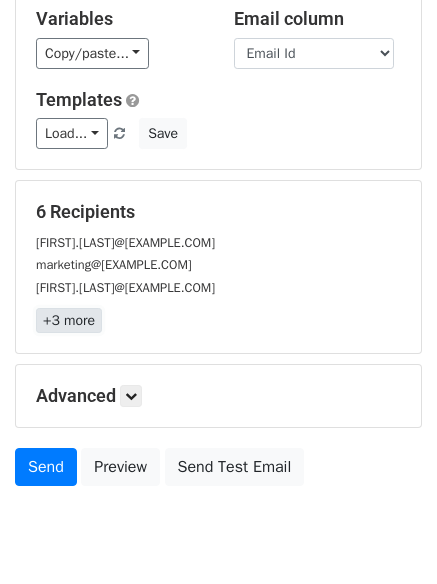 click on "+3 more" at bounding box center [69, 320] 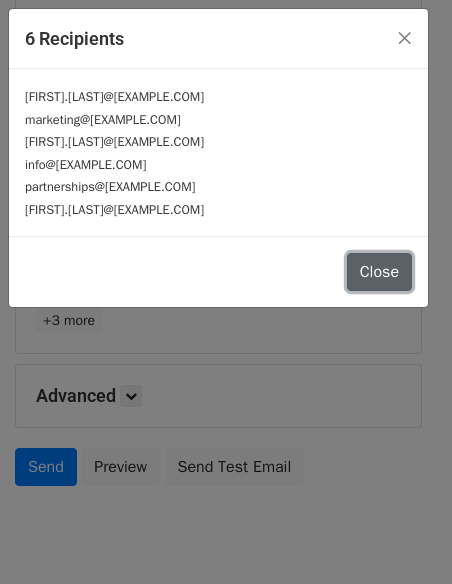 click on "Close" at bounding box center [379, 272] 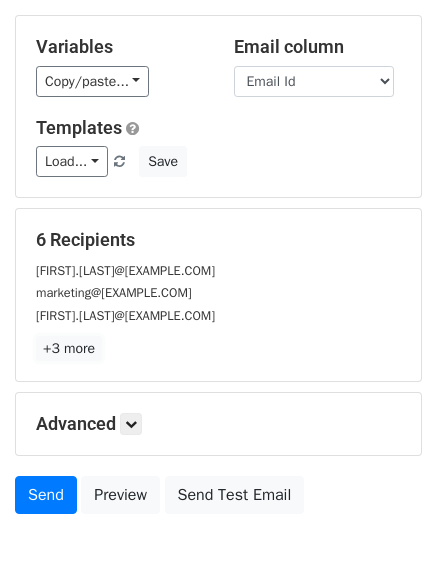 scroll, scrollTop: 0, scrollLeft: 0, axis: both 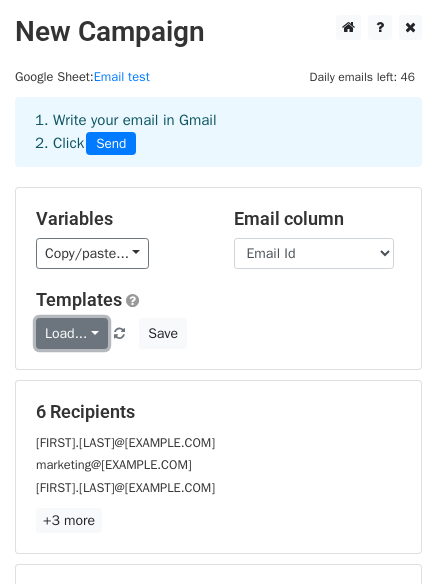 click on "Load..." at bounding box center [72, 333] 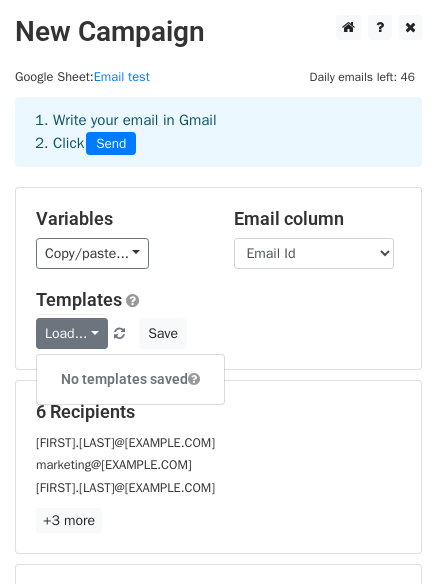 click on "No templates saved" at bounding box center (130, 379) 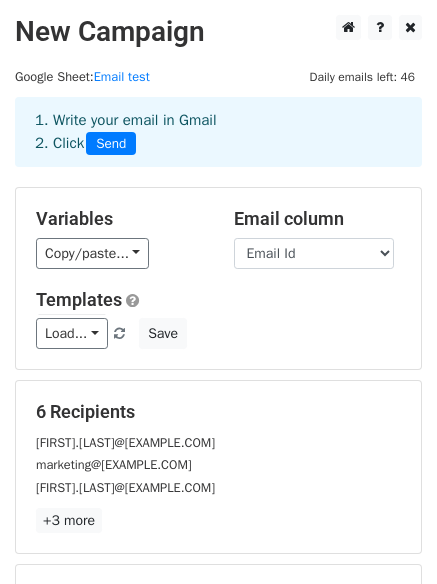 click on "Load...
No templates saved
Save" at bounding box center [218, 333] 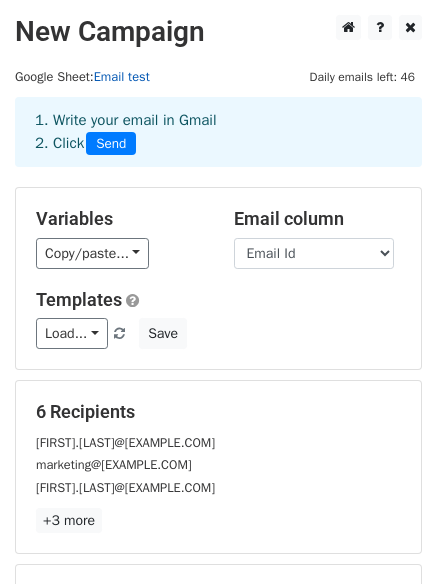 click on "Email test" at bounding box center (122, 77) 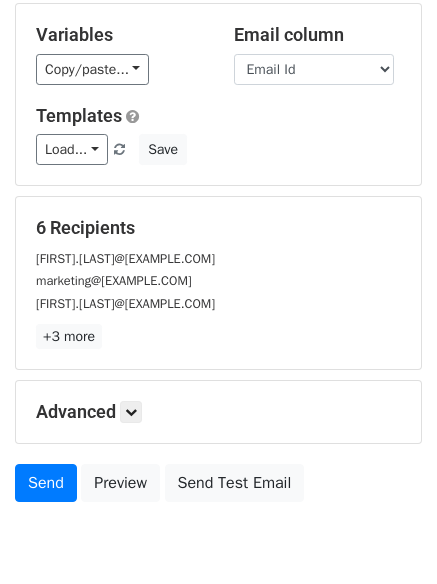 scroll, scrollTop: 172, scrollLeft: 0, axis: vertical 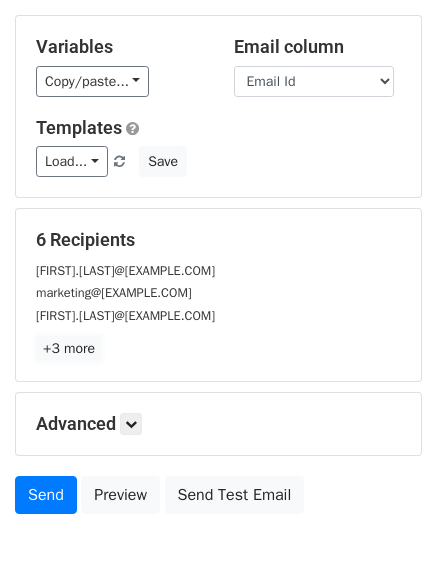 drag, startPoint x: 92, startPoint y: 342, endPoint x: 115, endPoint y: 345, distance: 23.194826 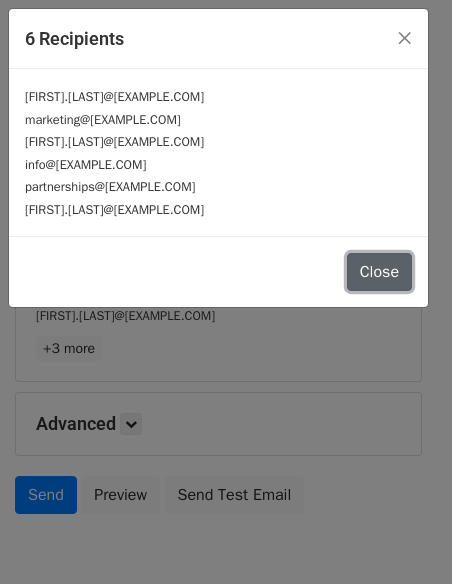 click on "Close" at bounding box center (379, 272) 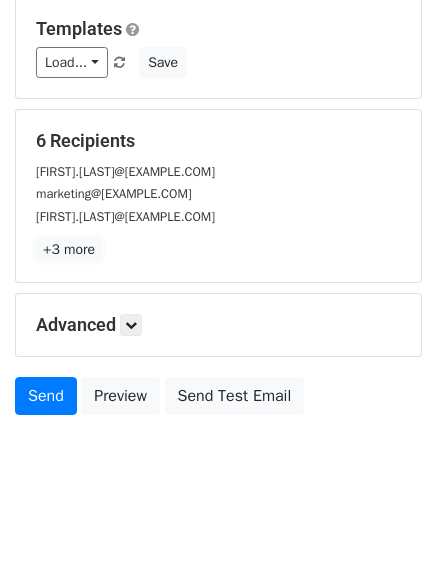 scroll, scrollTop: 272, scrollLeft: 0, axis: vertical 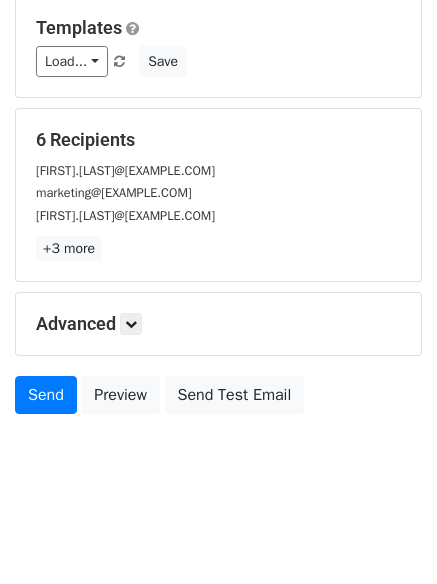 click on "Advanced" at bounding box center [218, 324] 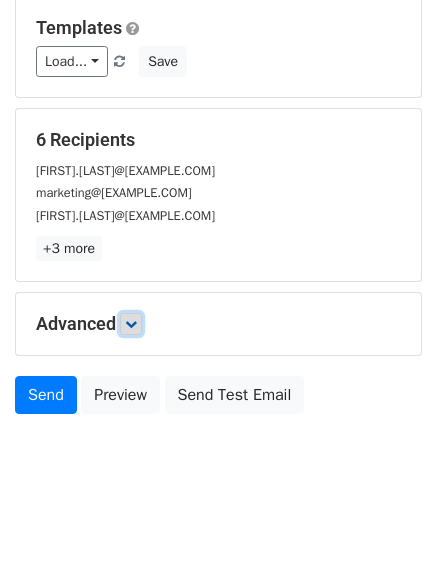 click at bounding box center (131, 324) 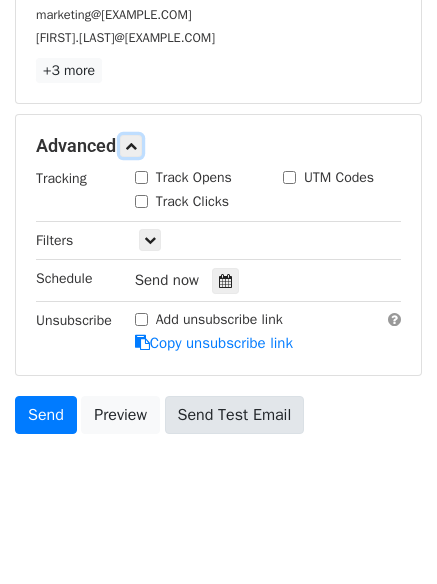 scroll, scrollTop: 468, scrollLeft: 0, axis: vertical 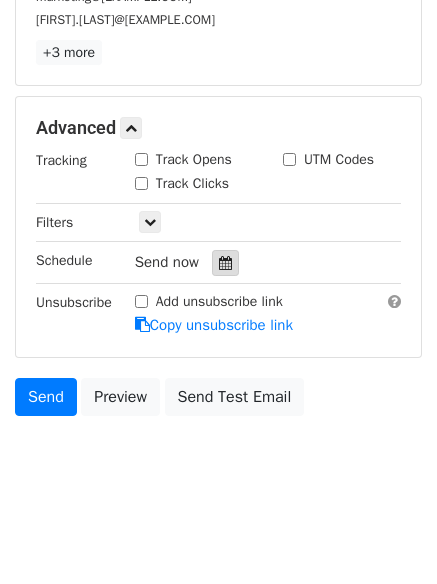 click at bounding box center (225, 263) 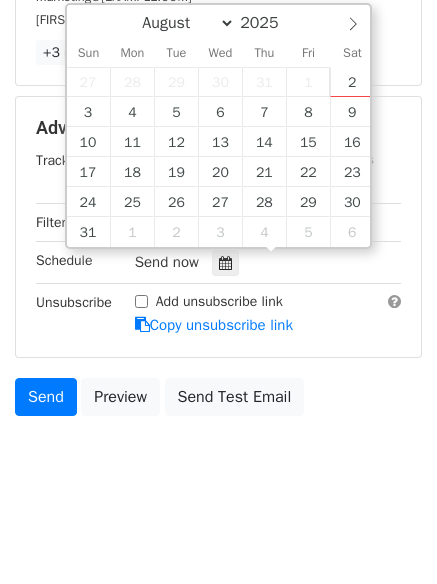 click on "New Campaign
Daily emails left: 46
Google Sheet:
Email test
1. Write your email in Gmail
2. Click
Send
Variables
Copy/paste...
{{First Name}}
{{Email Id}}
Email column
First Name
Email Id
Templates
Load...
No templates saved
Save
6 Recipients
negirekha23.rn@gmail.com
marketing@upstartsuniversity.ae
priyanshu.khandelwalpp@gmail.com
+3 more
6 Recipients
×
negirekha23.rn@gmail.com
marketing@upstartsuniversity.ae
priyanshu.khandelwalpp@gmail.com
info@upstartsuniversity.ae
partnerships@ishumsolutions.com
Amrit.srivastava0531@gmail.com
Close
Advanced
Tracking
Track Opens
UTM Codes
Track Clicks
Filters
Schedule" at bounding box center (218, 26) 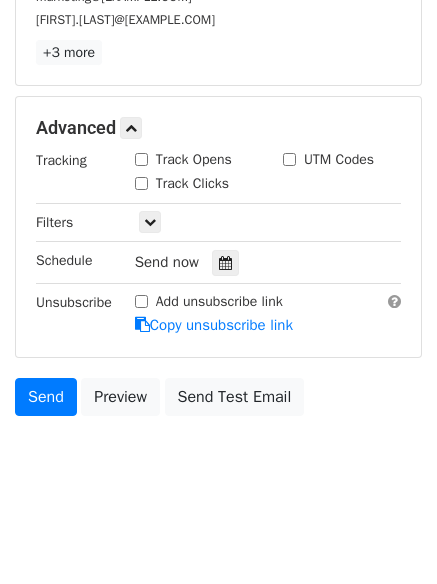 click on "Add unsubscribe link" at bounding box center (141, 301) 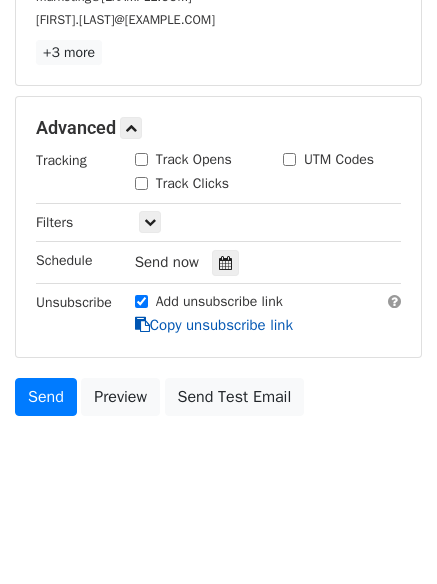 click on "Copy unsubscribe link" at bounding box center (214, 325) 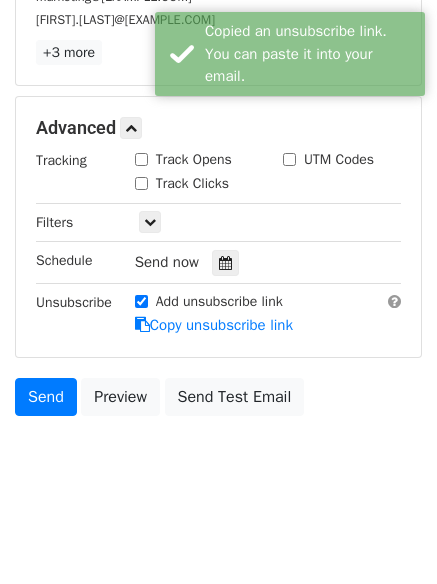 click on "Add unsubscribe link
Copy unsubscribe link" at bounding box center (268, 314) 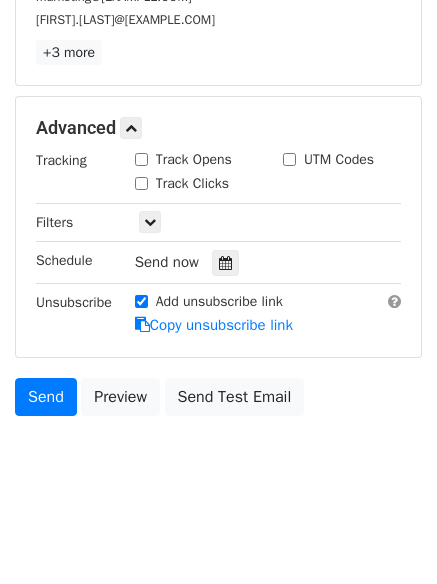 click on "Add unsubscribe link" at bounding box center [219, 301] 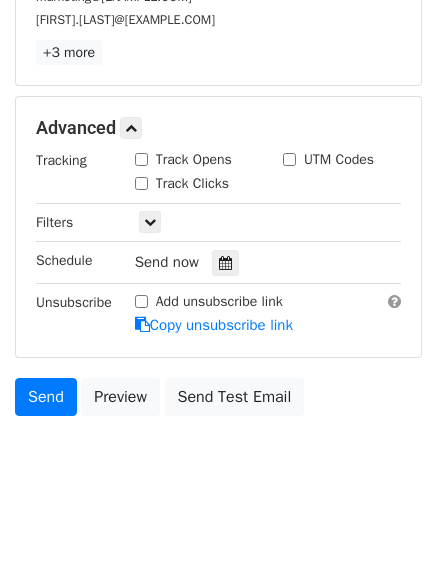 click on "New Campaign
Daily emails left: 46
Google Sheet:
Email test
1. Write your email in Gmail
2. Click
Send
Variables
Copy/paste...
{{First Name}}
{{Email Id}}
Email column
First Name
Email Id
Templates
Load...
No templates saved
Save
6 Recipients
negirekha23.rn@gmail.com
marketing@upstartsuniversity.ae
priyanshu.khandelwalpp@gmail.com
+3 more
6 Recipients
×
negirekha23.rn@gmail.com
marketing@upstartsuniversity.ae
priyanshu.khandelwalpp@gmail.com
info@upstartsuniversity.ae
partnerships@ishumsolutions.com
Amrit.srivastava0531@gmail.com
Close
Advanced
Tracking
Track Opens
UTM Codes
Track Clicks
Filters
Schedule" at bounding box center [218, 26] 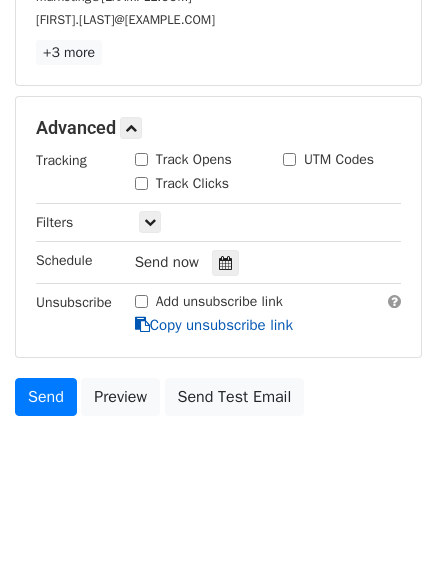 scroll, scrollTop: 168, scrollLeft: 0, axis: vertical 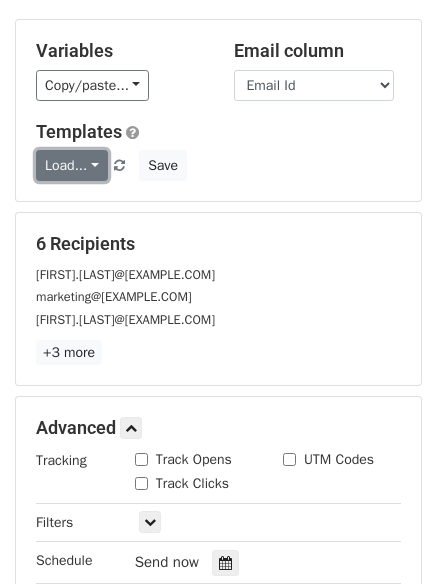 click on "Load..." at bounding box center (72, 165) 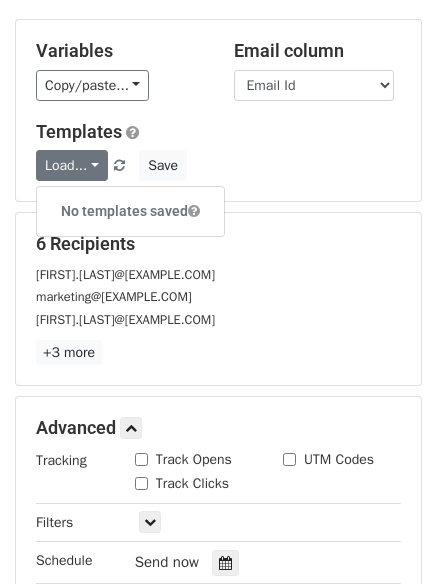 click on "No templates saved" at bounding box center [130, 211] 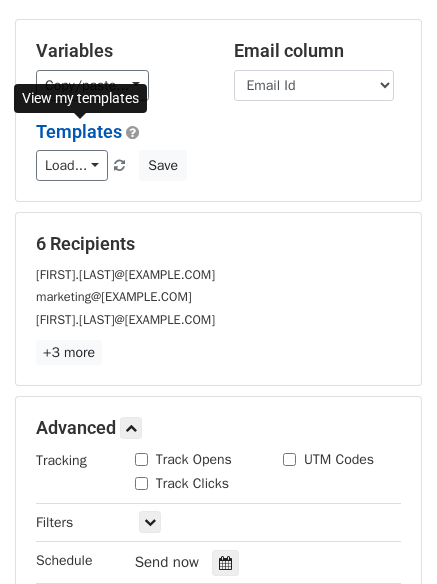click on "Templates" at bounding box center [79, 131] 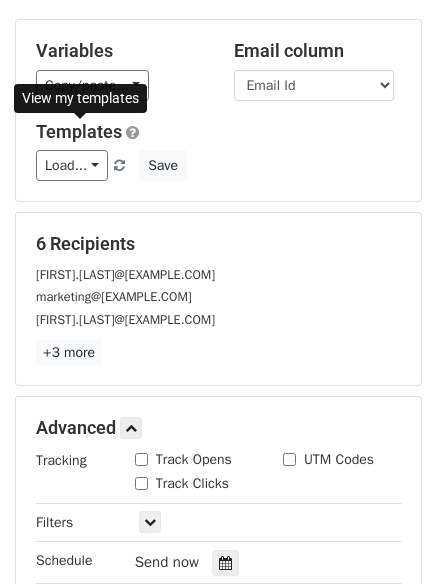 scroll, scrollTop: 0, scrollLeft: 0, axis: both 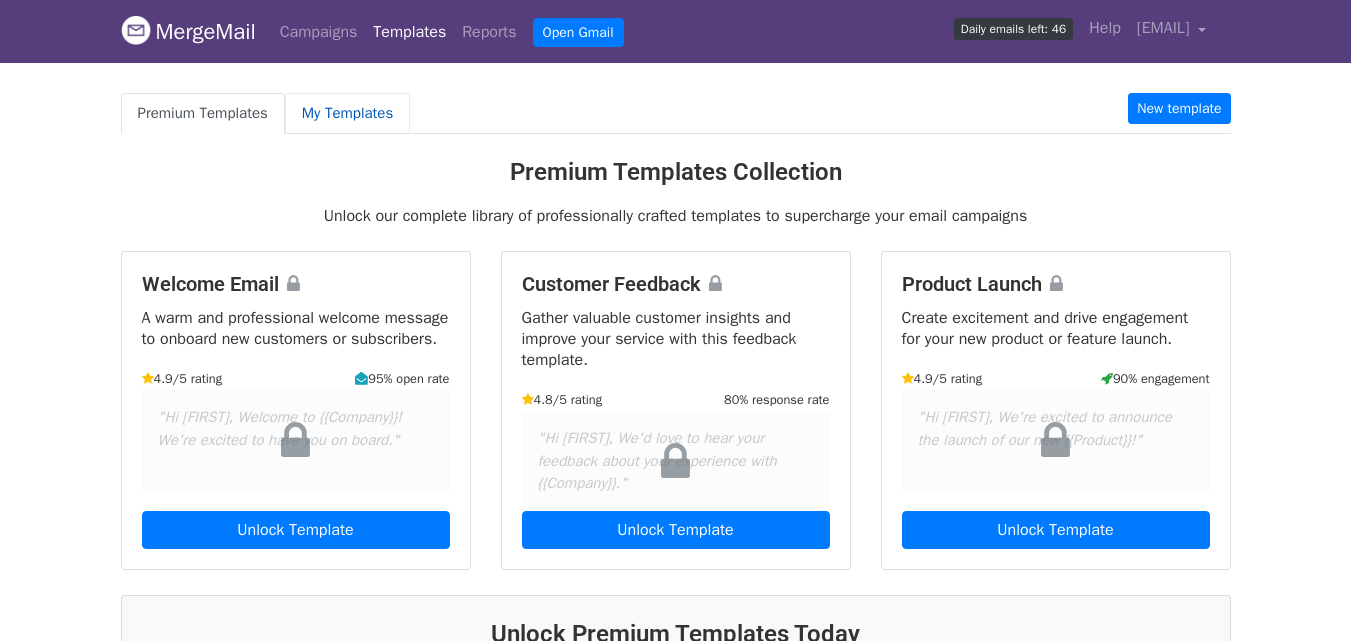 click on "My Templates" at bounding box center [347, 113] 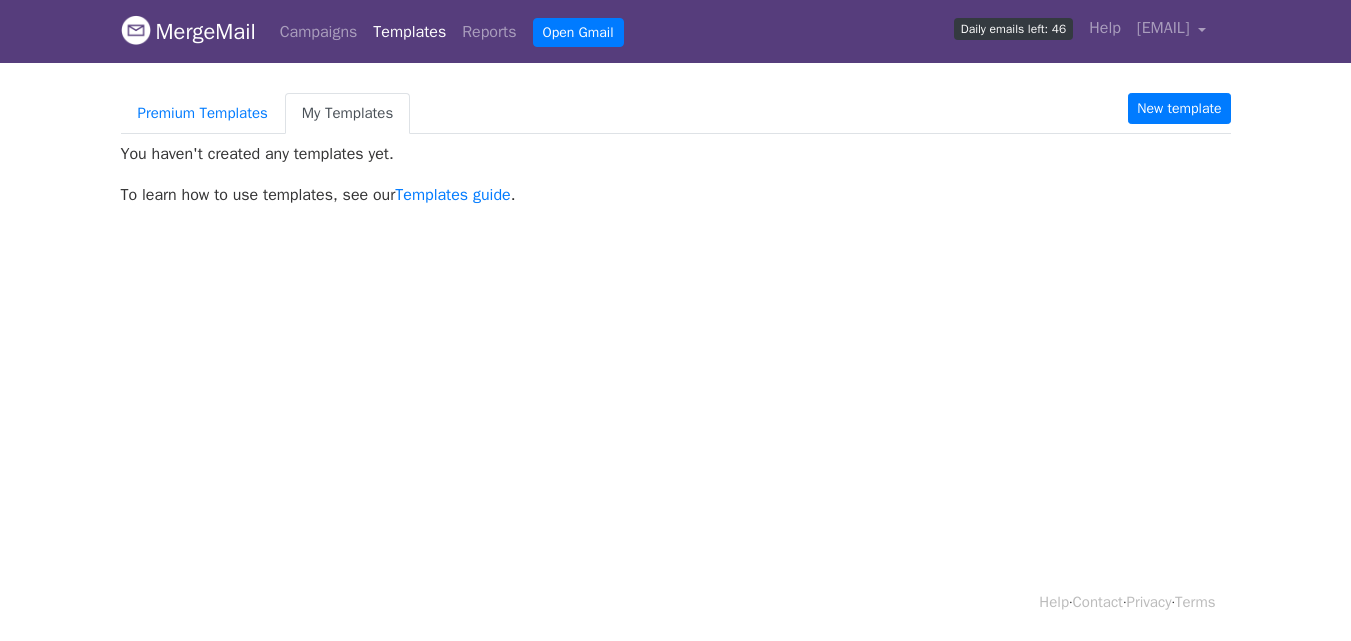 scroll, scrollTop: 0, scrollLeft: 0, axis: both 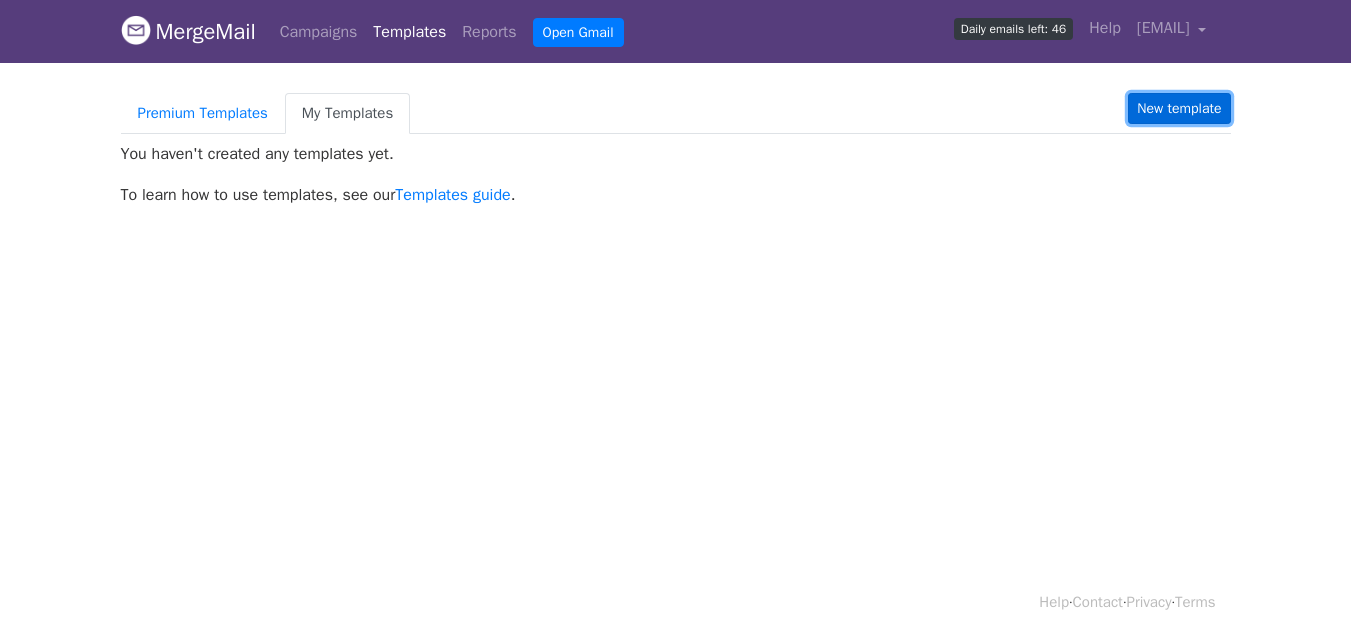 click on "New template" at bounding box center [1179, 108] 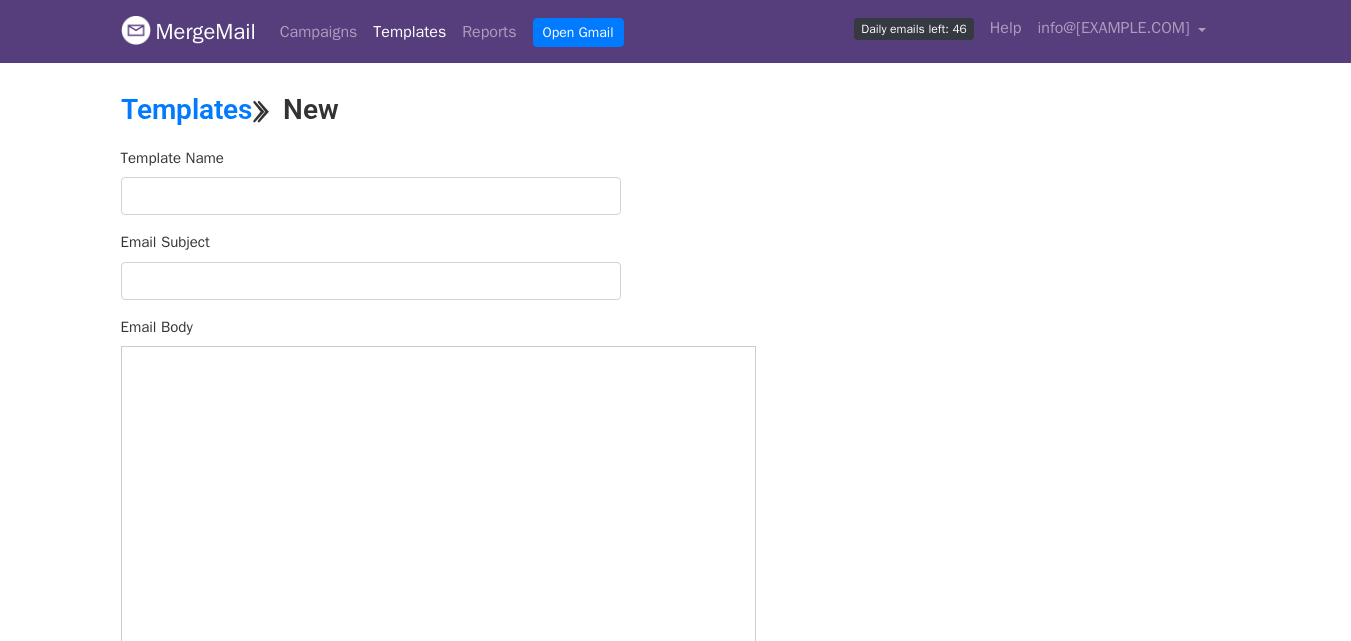 scroll, scrollTop: 0, scrollLeft: 0, axis: both 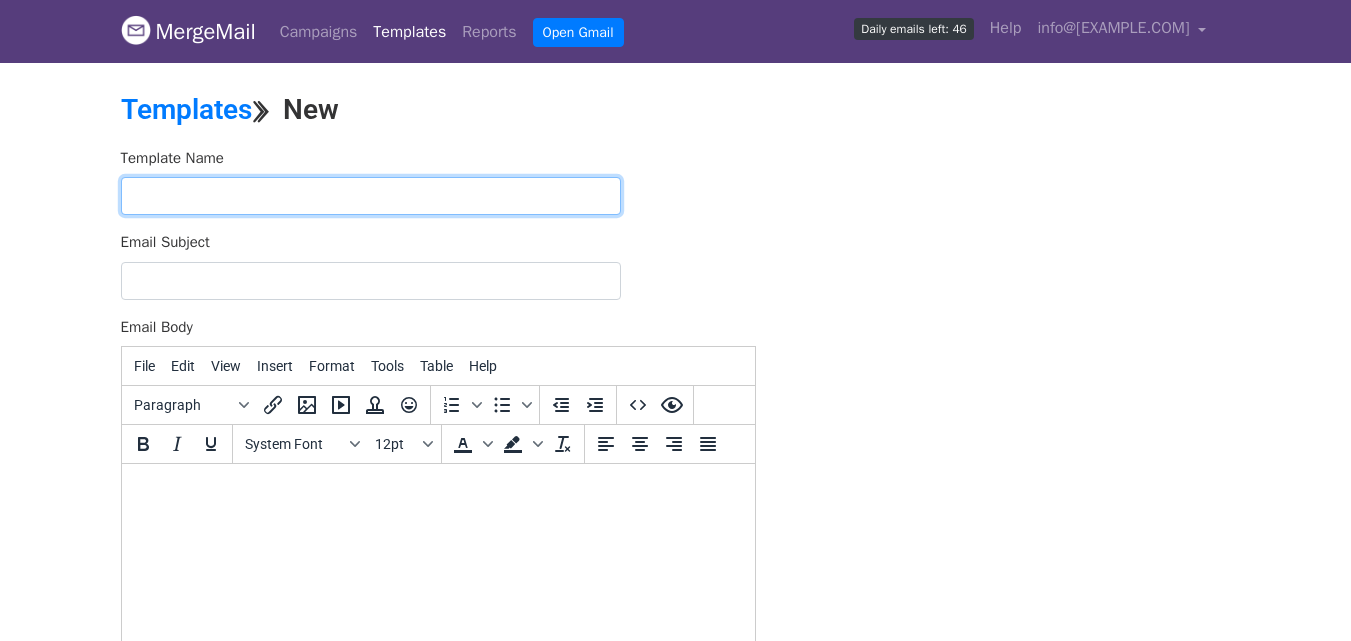 click at bounding box center (371, 196) 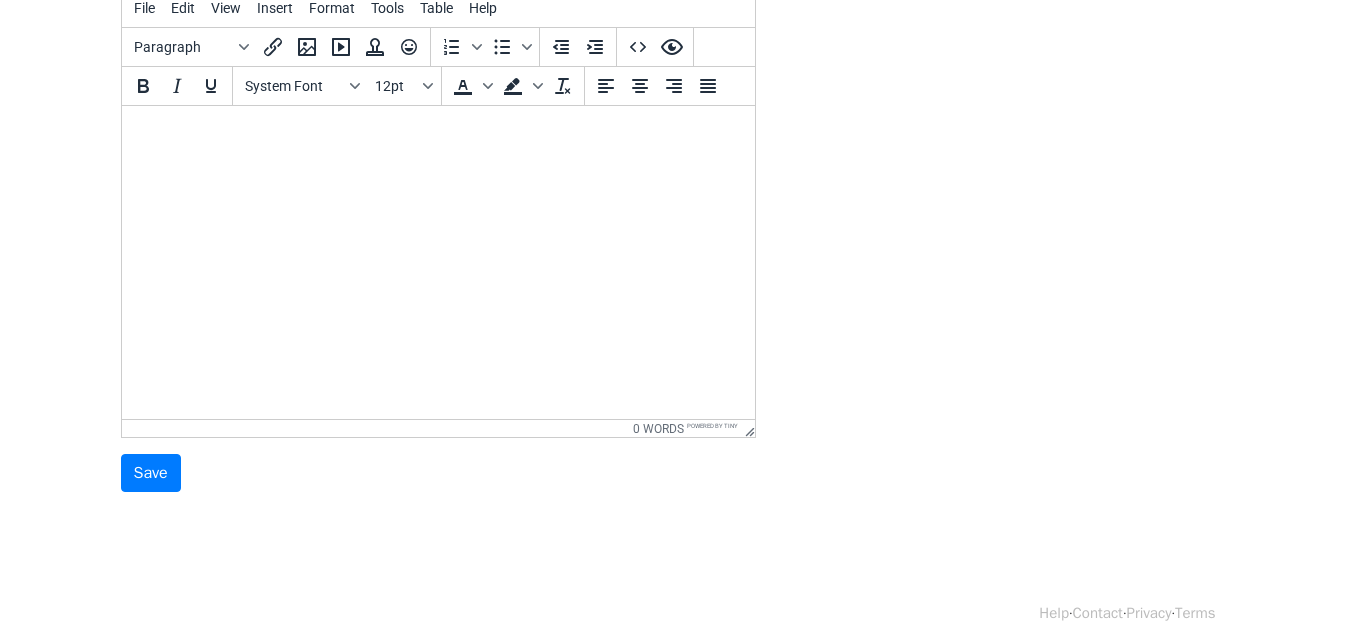 scroll, scrollTop: 371, scrollLeft: 0, axis: vertical 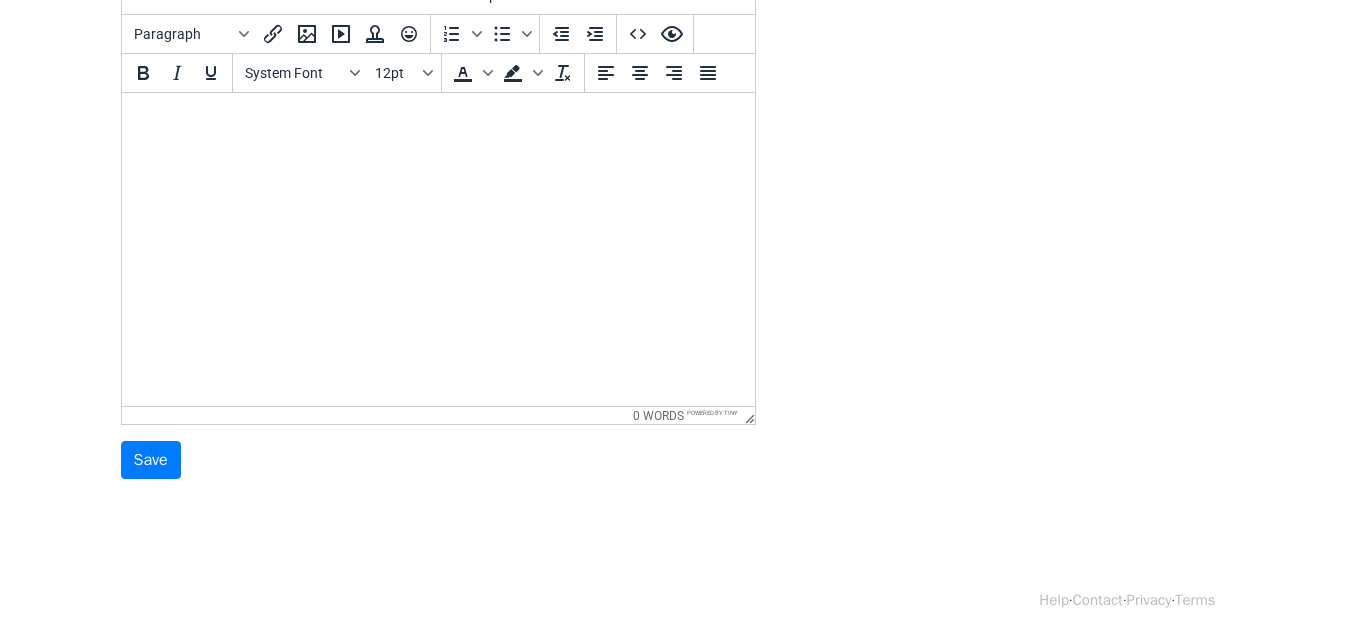 click at bounding box center (437, 120) 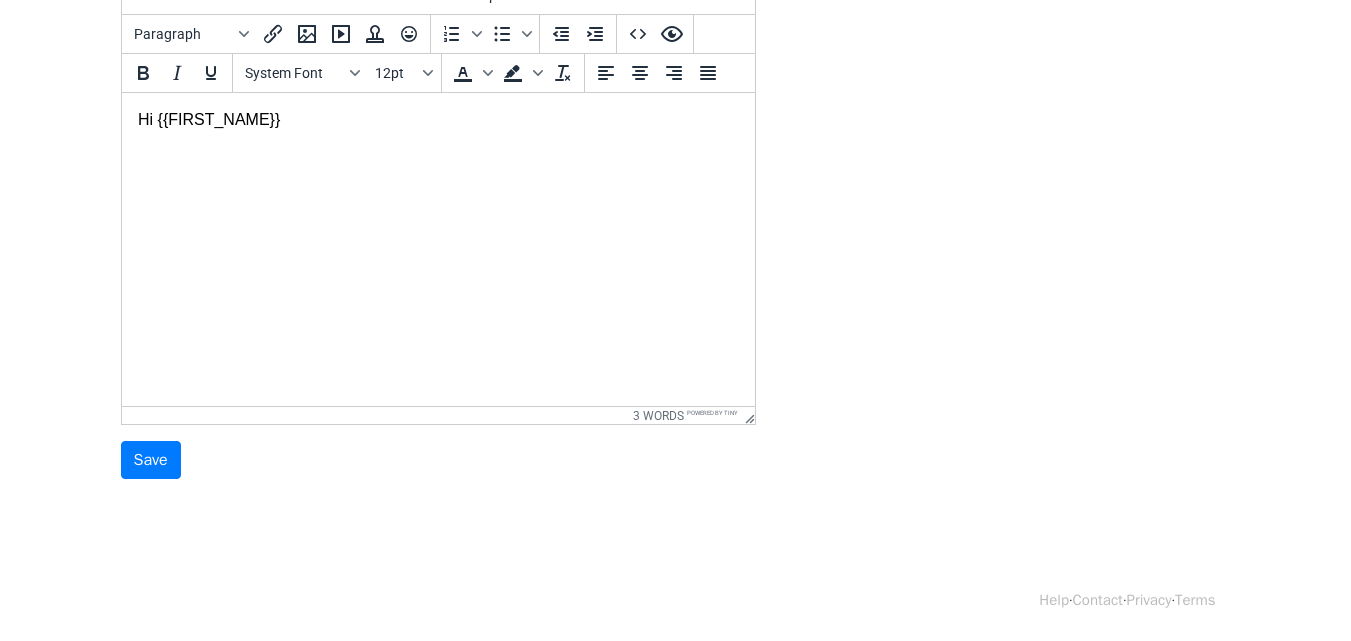 click on "Hi {{First Name}}" at bounding box center (437, 120) 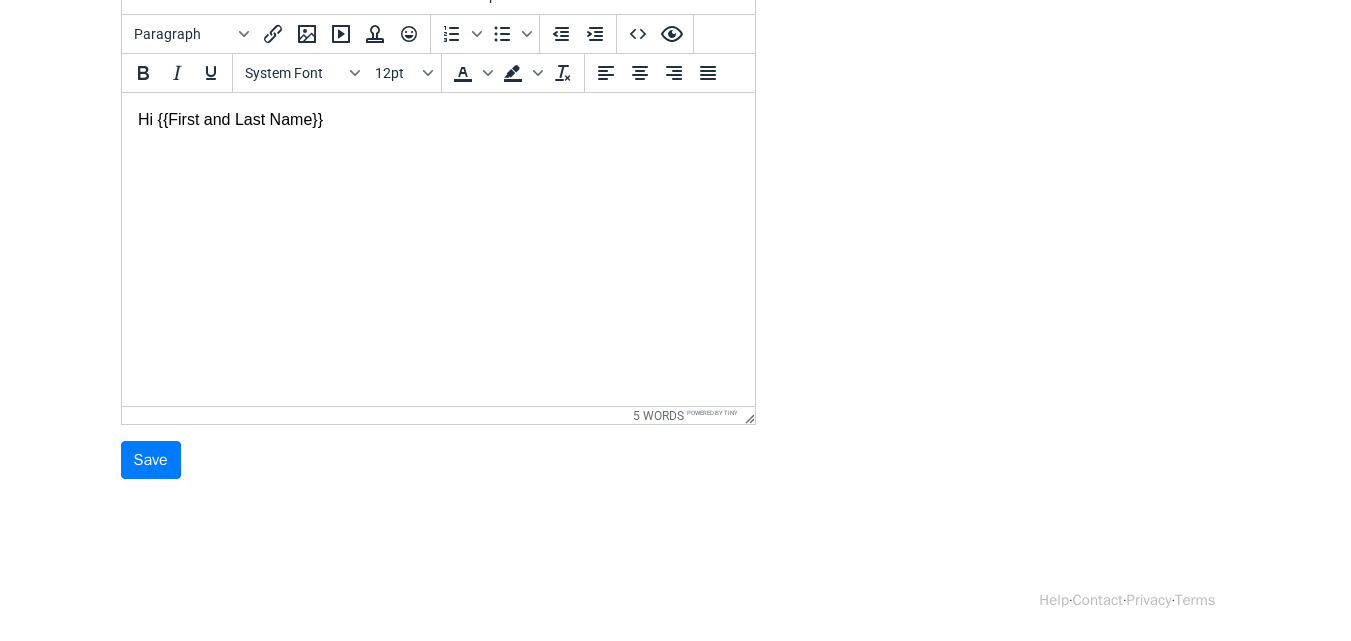 click on "Hi {{First and Last Name}}" at bounding box center (437, 120) 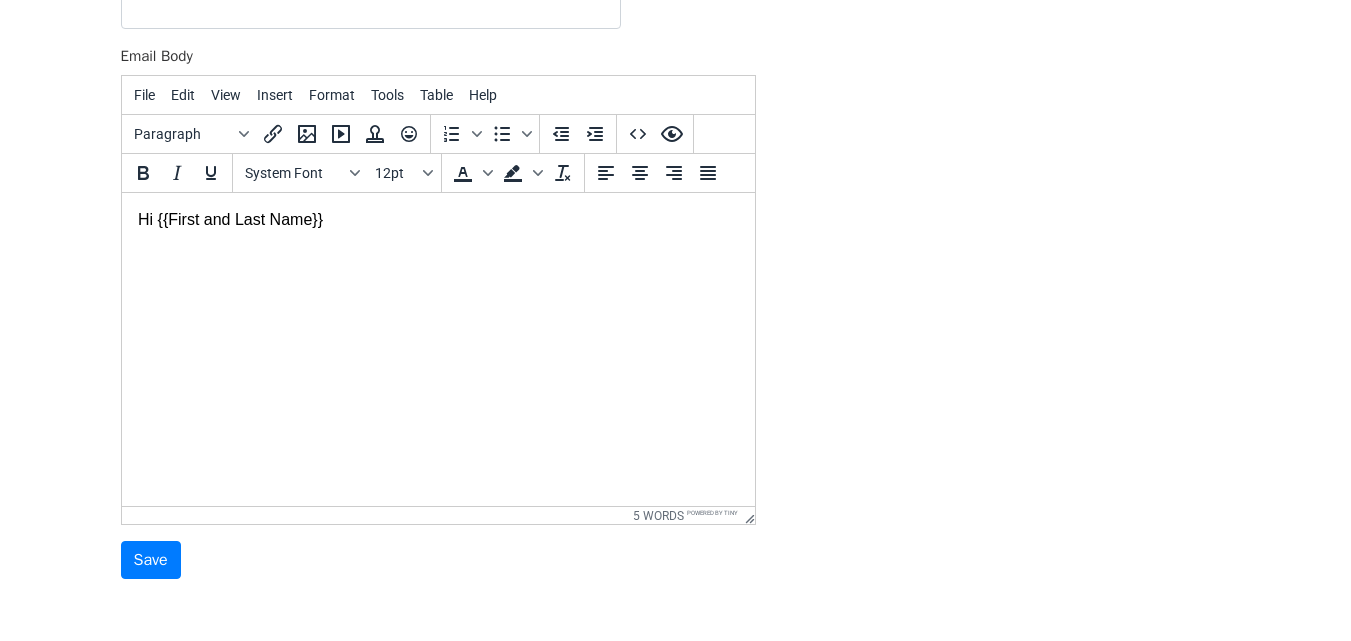 click on "Hi {{First and Last Name}}" at bounding box center (437, 220) 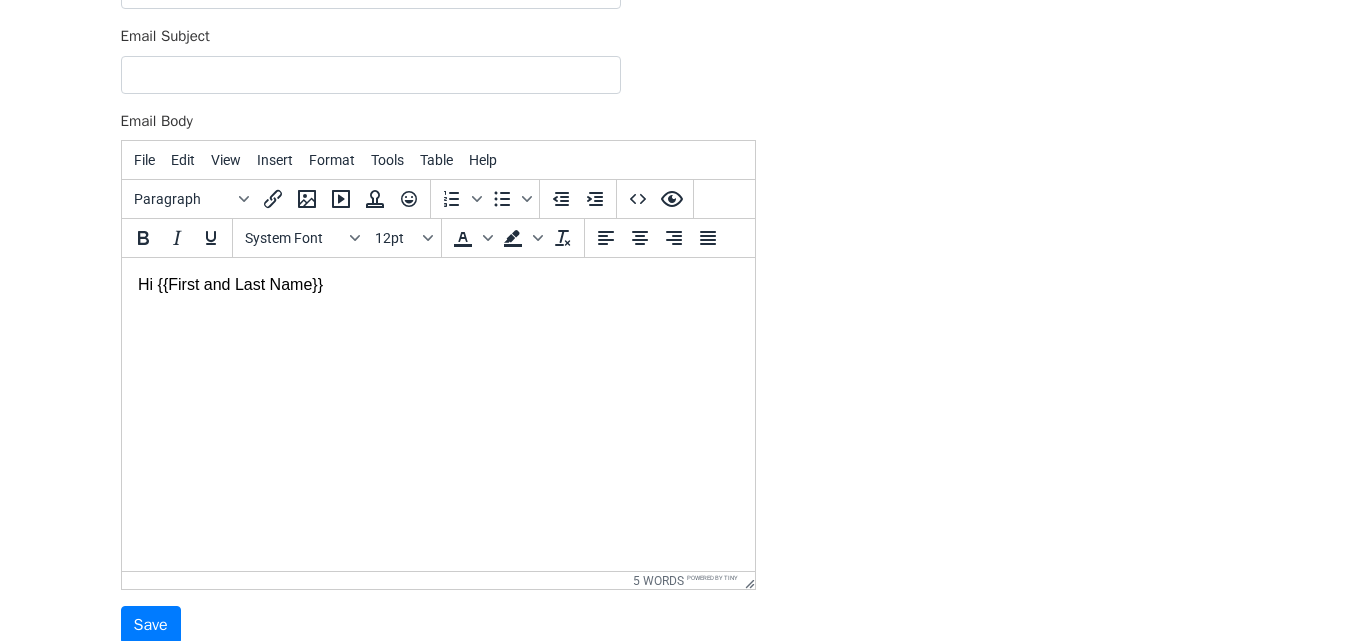 scroll, scrollTop: 171, scrollLeft: 0, axis: vertical 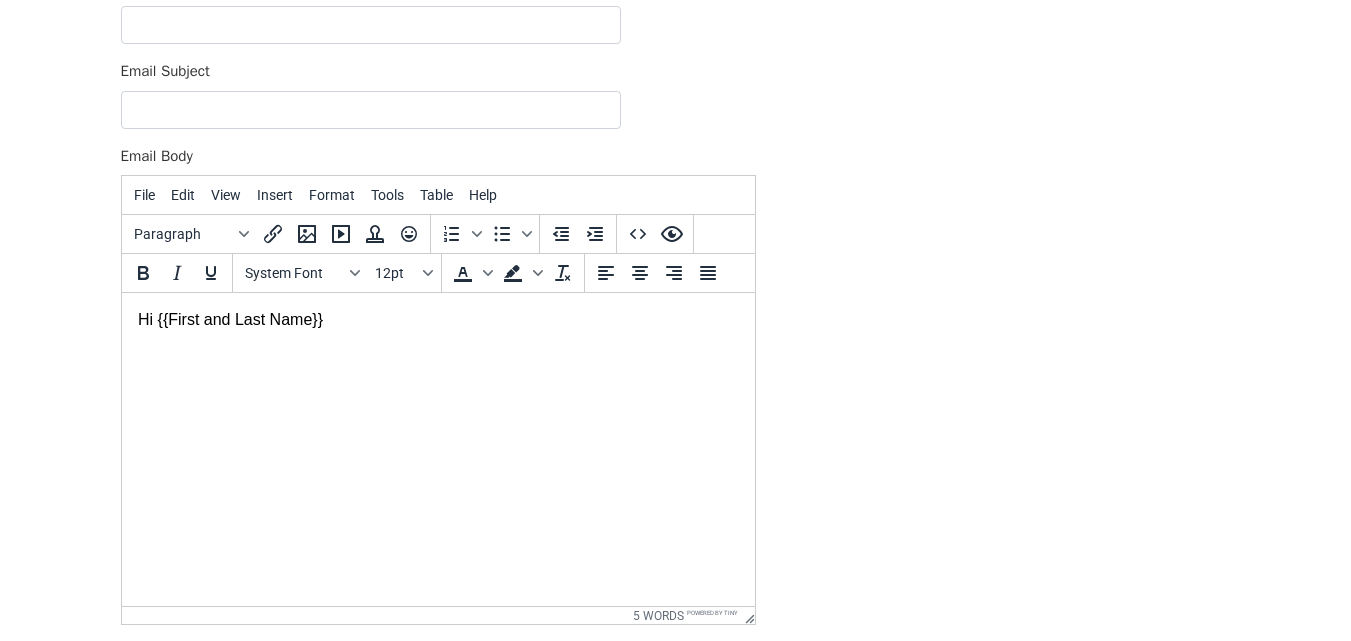 click on "Hi {{First and Last Name}}" at bounding box center [437, 320] 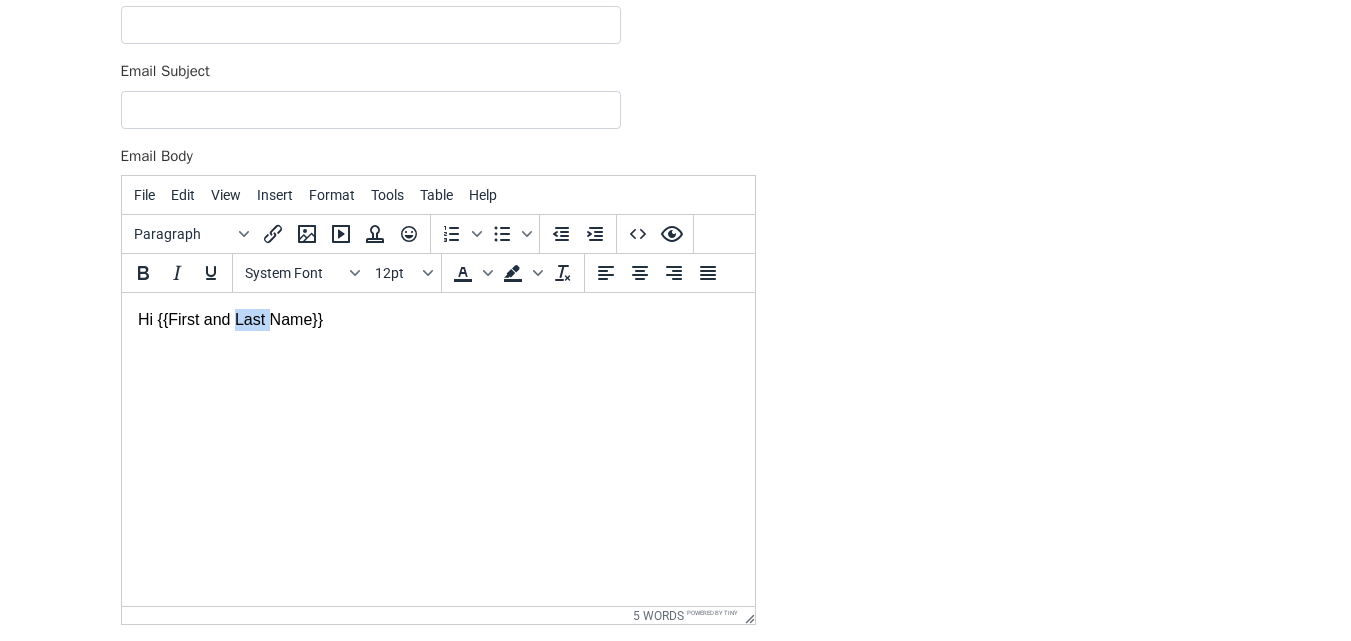 click on "Hi {{First and Last Name}}" at bounding box center [437, 320] 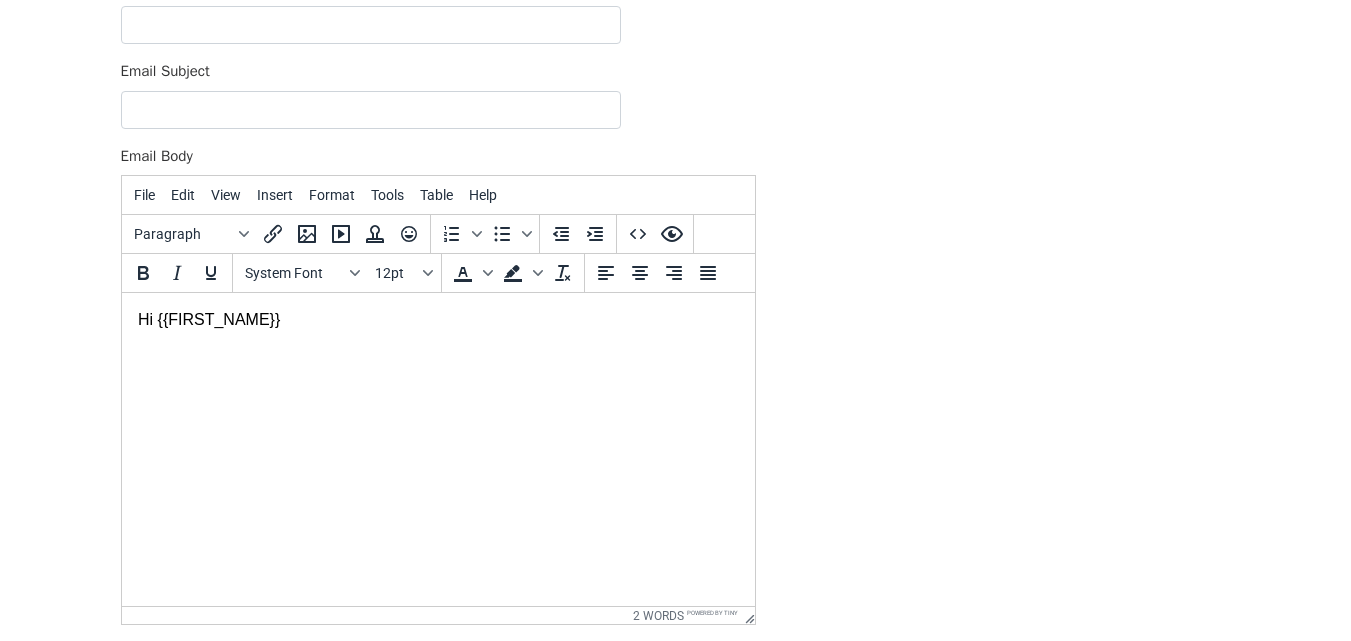 click on "Hi {{First Name}}" at bounding box center [437, 320] 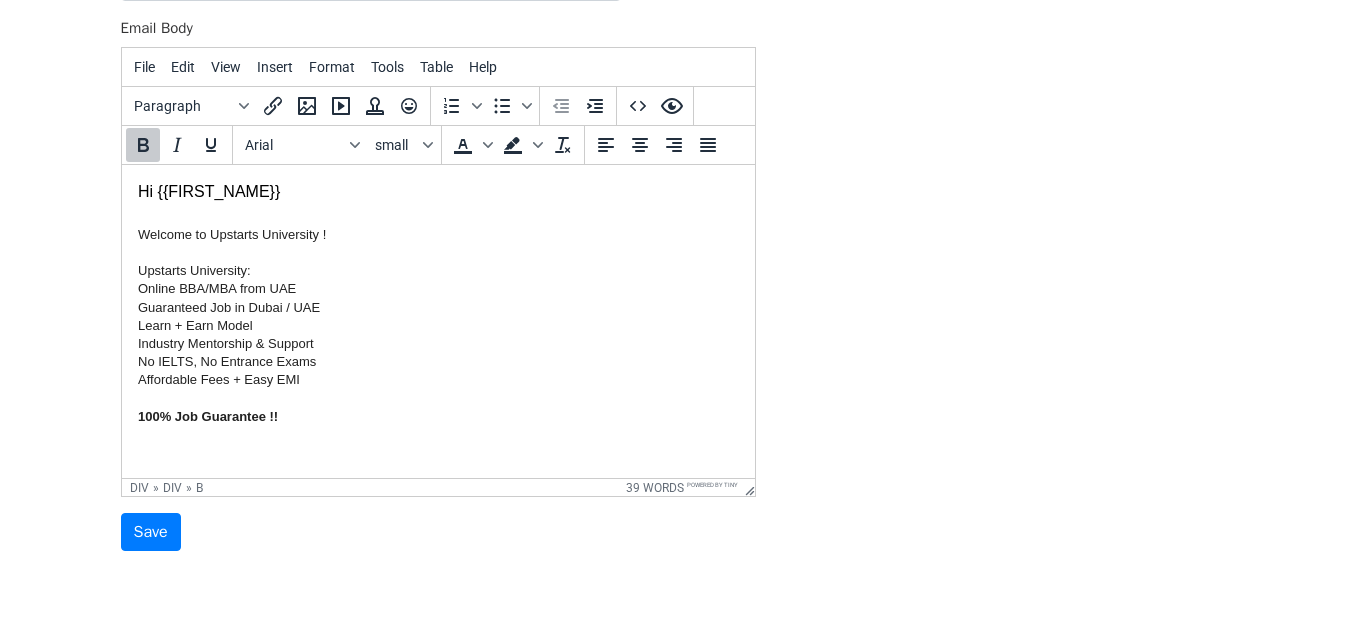 scroll, scrollTop: 371, scrollLeft: 0, axis: vertical 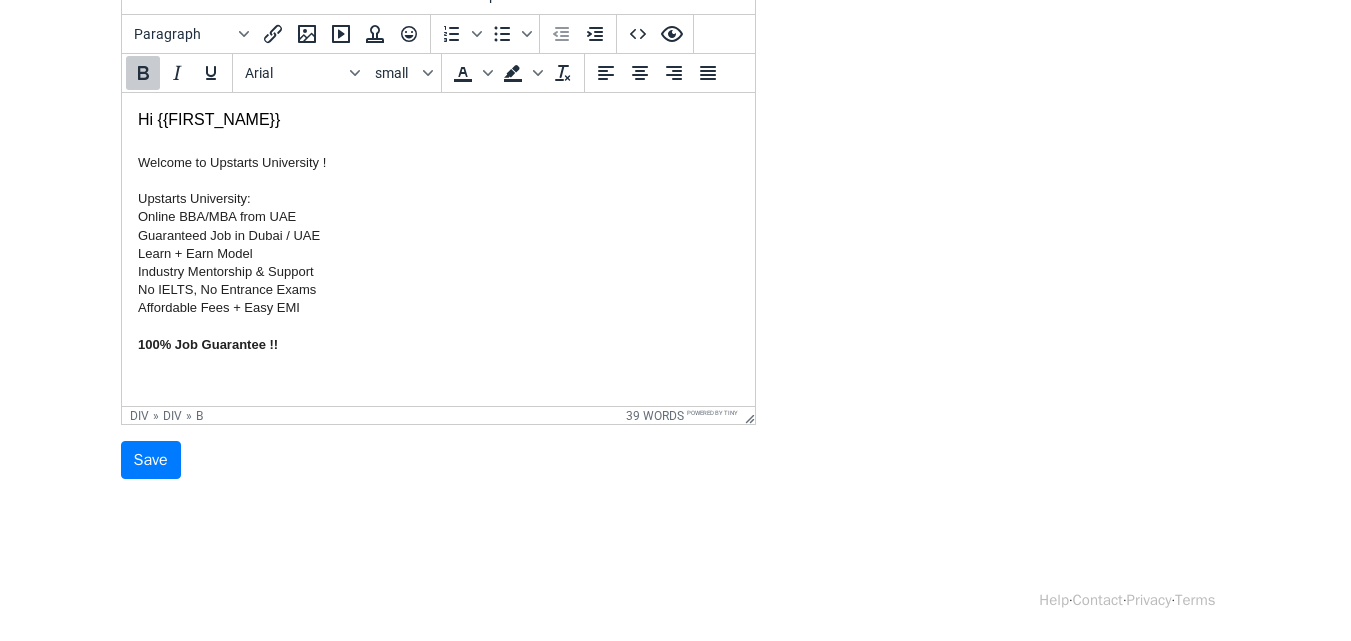 click on "100% Job Guarantee !!" at bounding box center (437, 345) 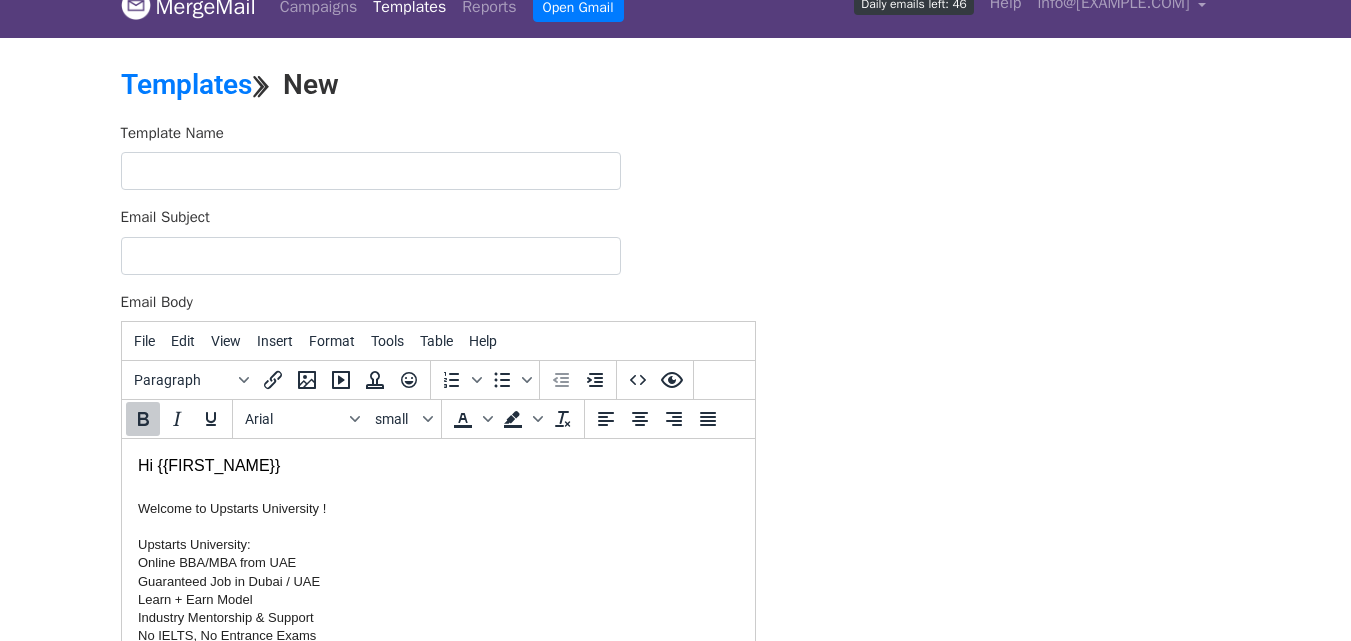 scroll, scrollTop: 0, scrollLeft: 0, axis: both 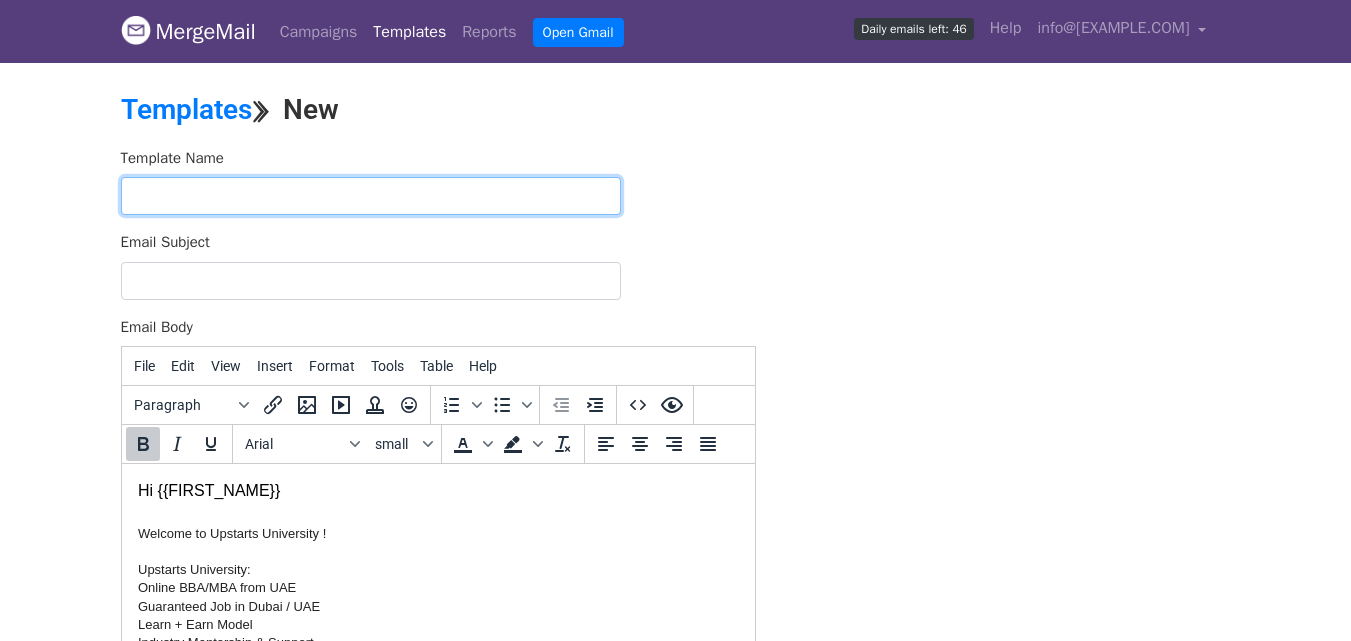 click at bounding box center [371, 196] 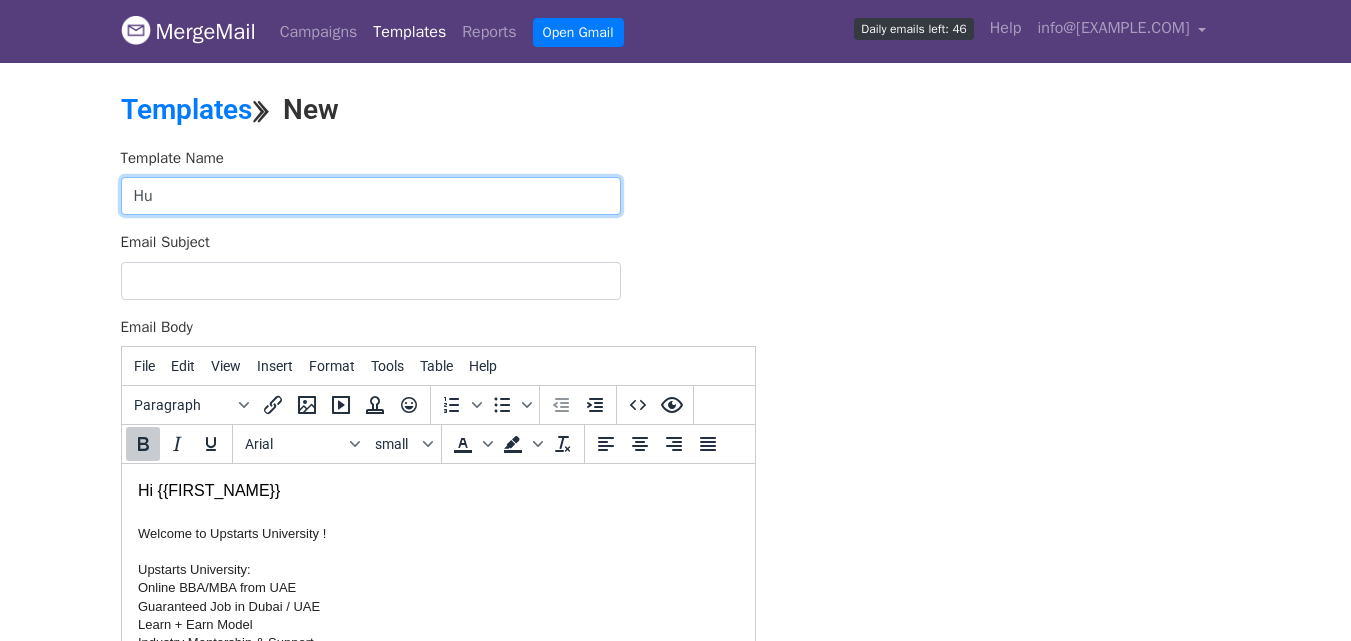 type on "H" 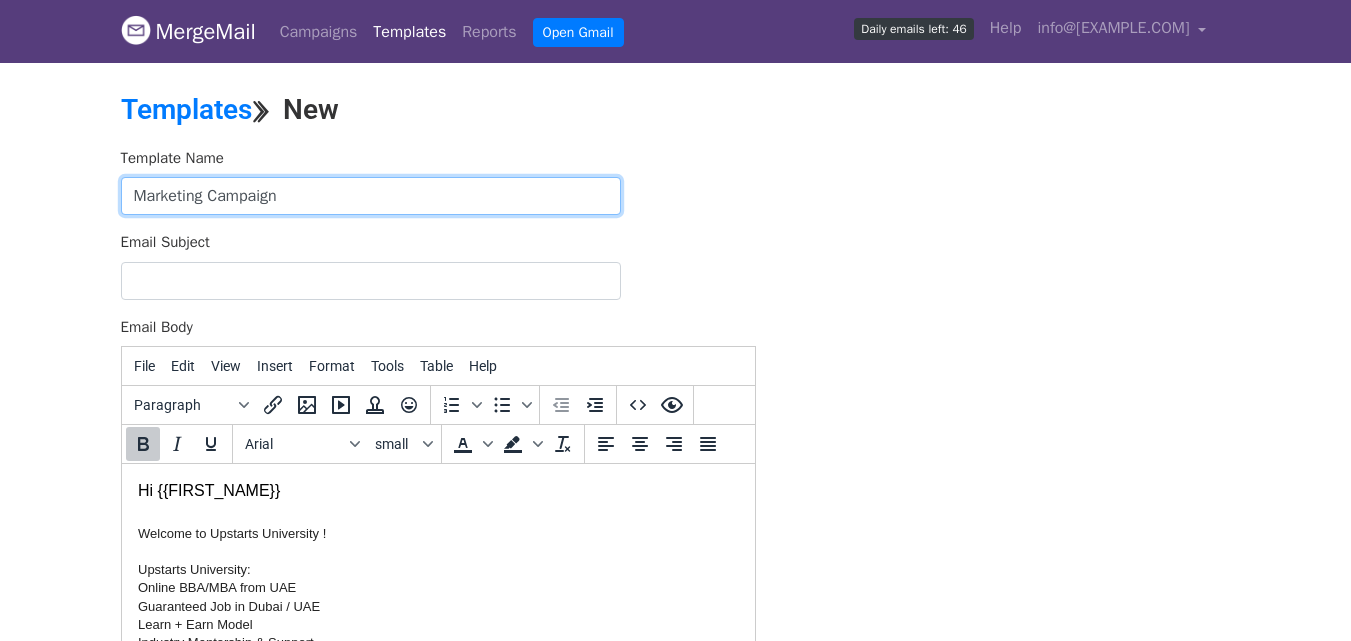 type on "Marketing Campaign" 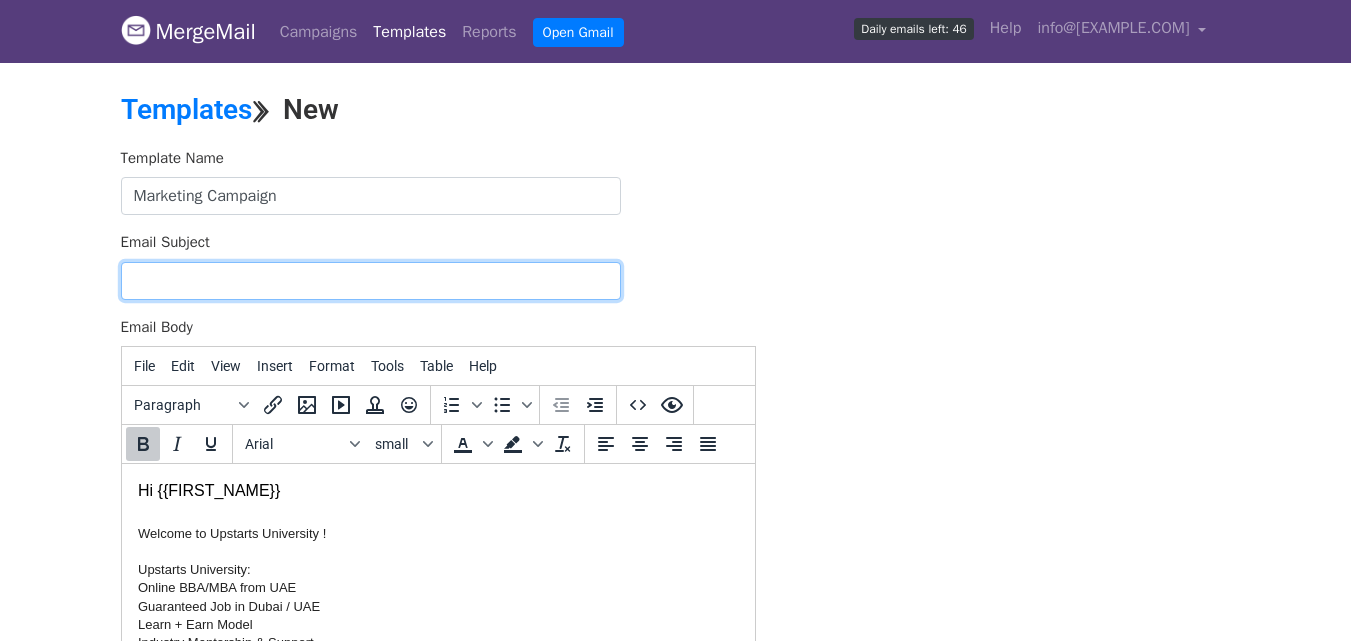 click on "Email Subject" at bounding box center [371, 281] 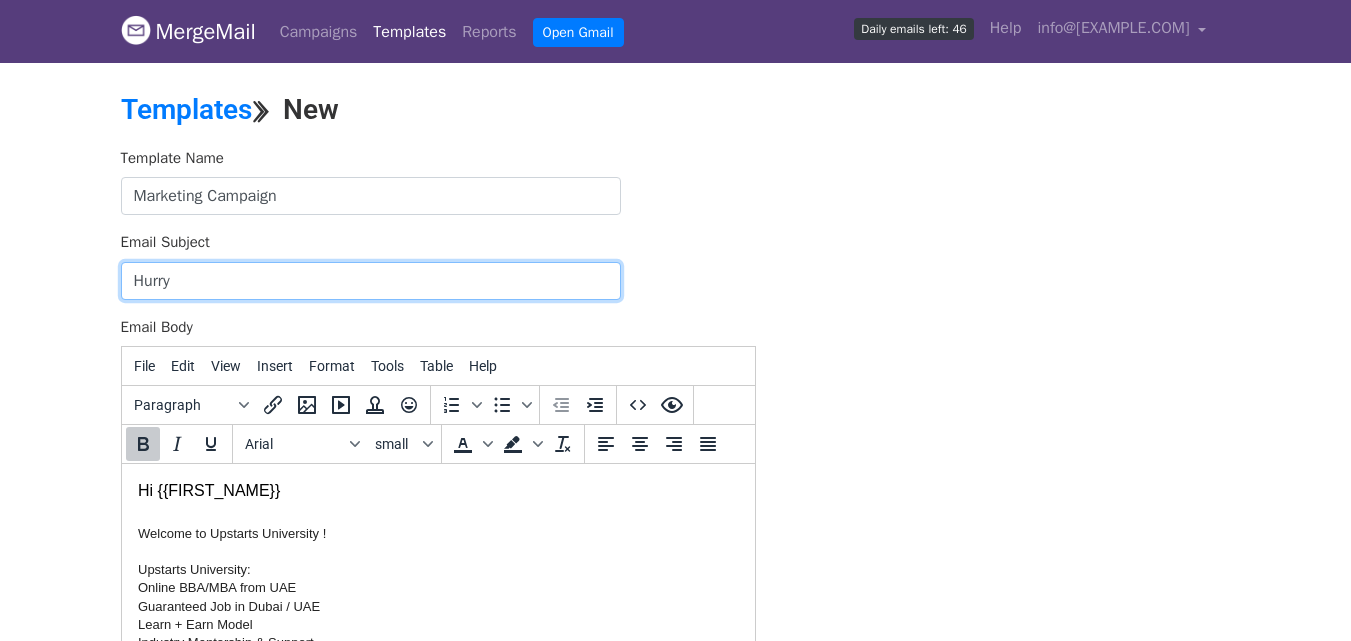 click on "Hurry" at bounding box center (371, 281) 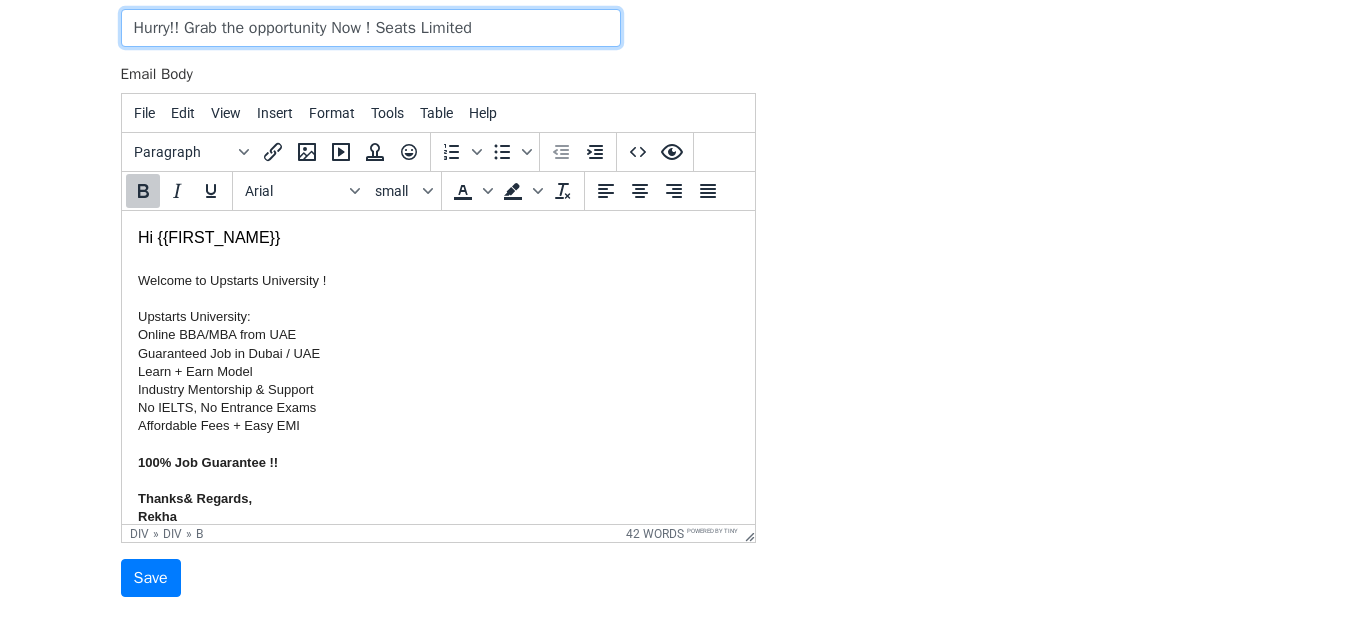 scroll, scrollTop: 0, scrollLeft: 0, axis: both 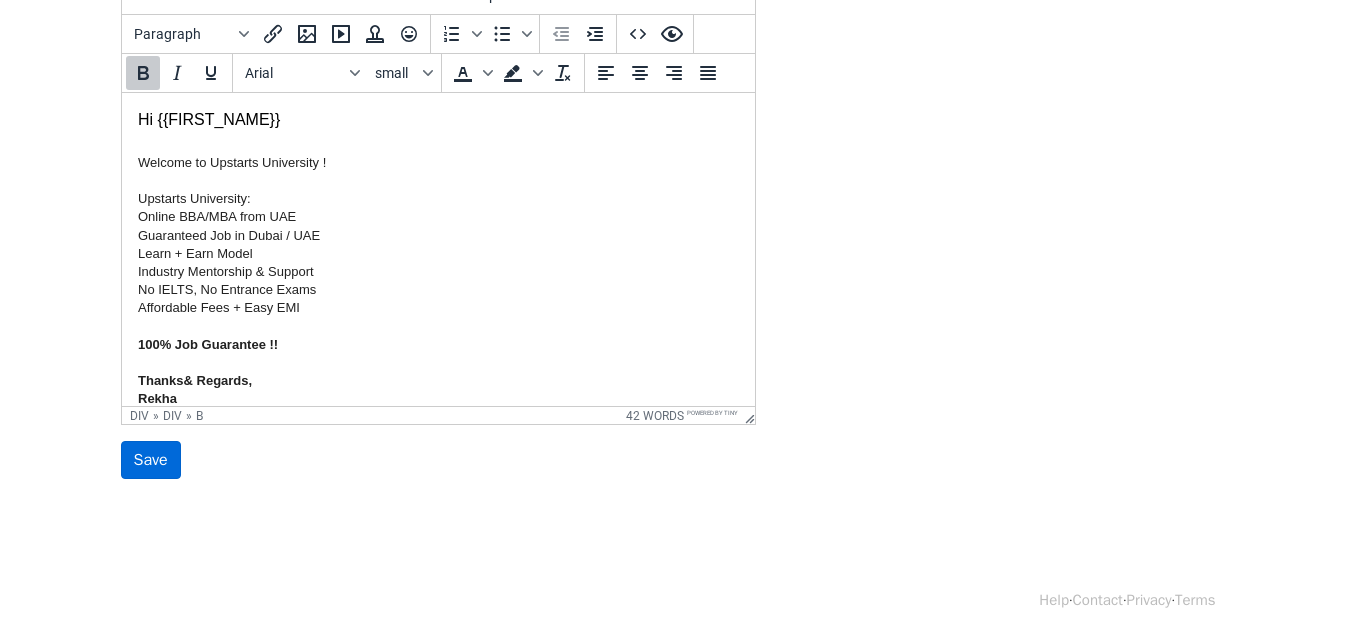 type on "Hurry!! Grab the opportunity Now ! Seats Limited" 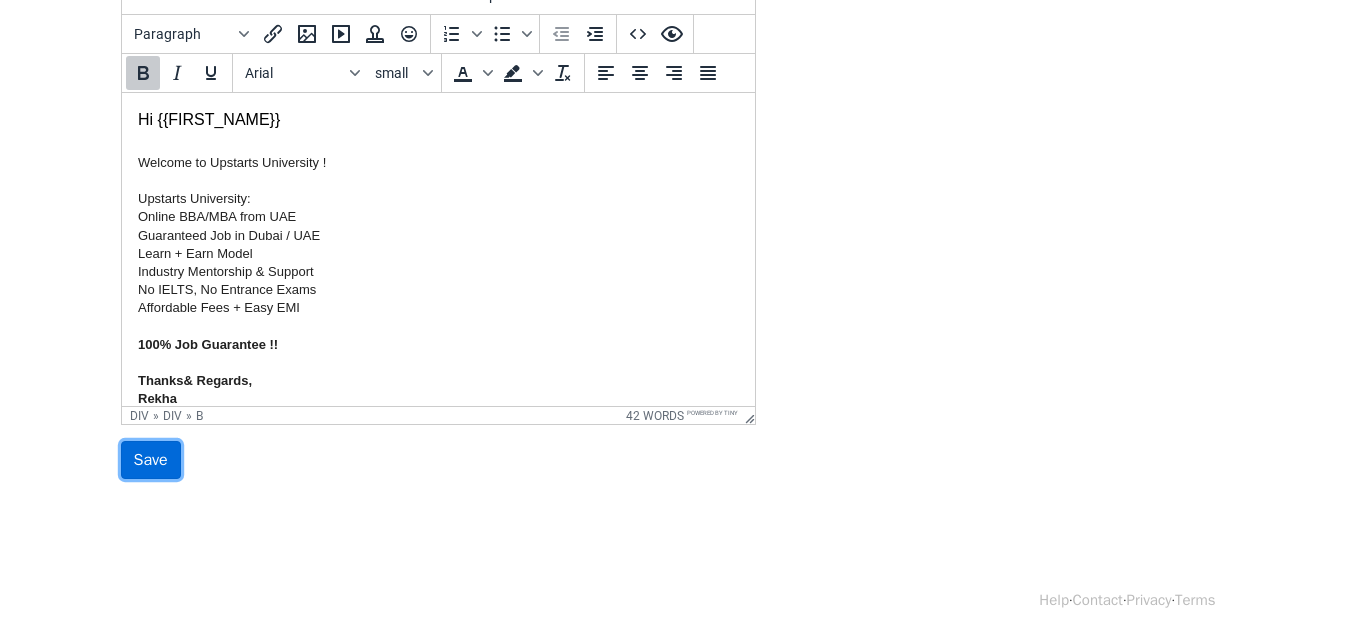 click on "Save" at bounding box center [151, 460] 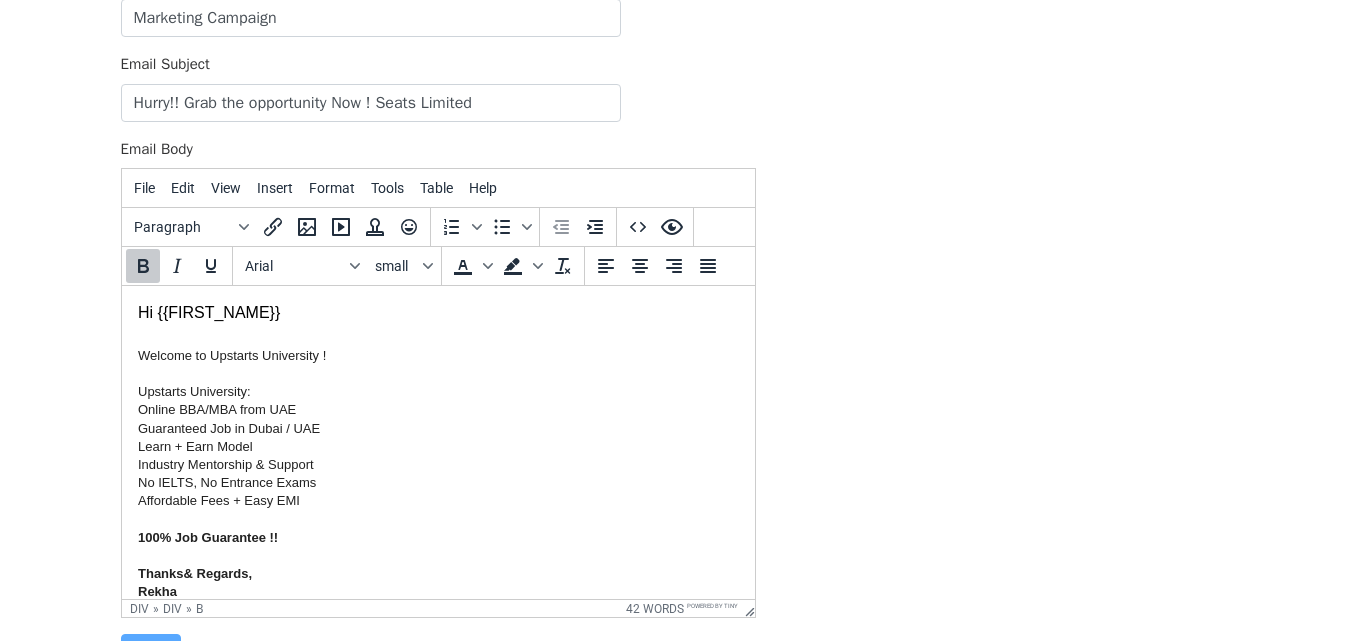 scroll, scrollTop: 0, scrollLeft: 0, axis: both 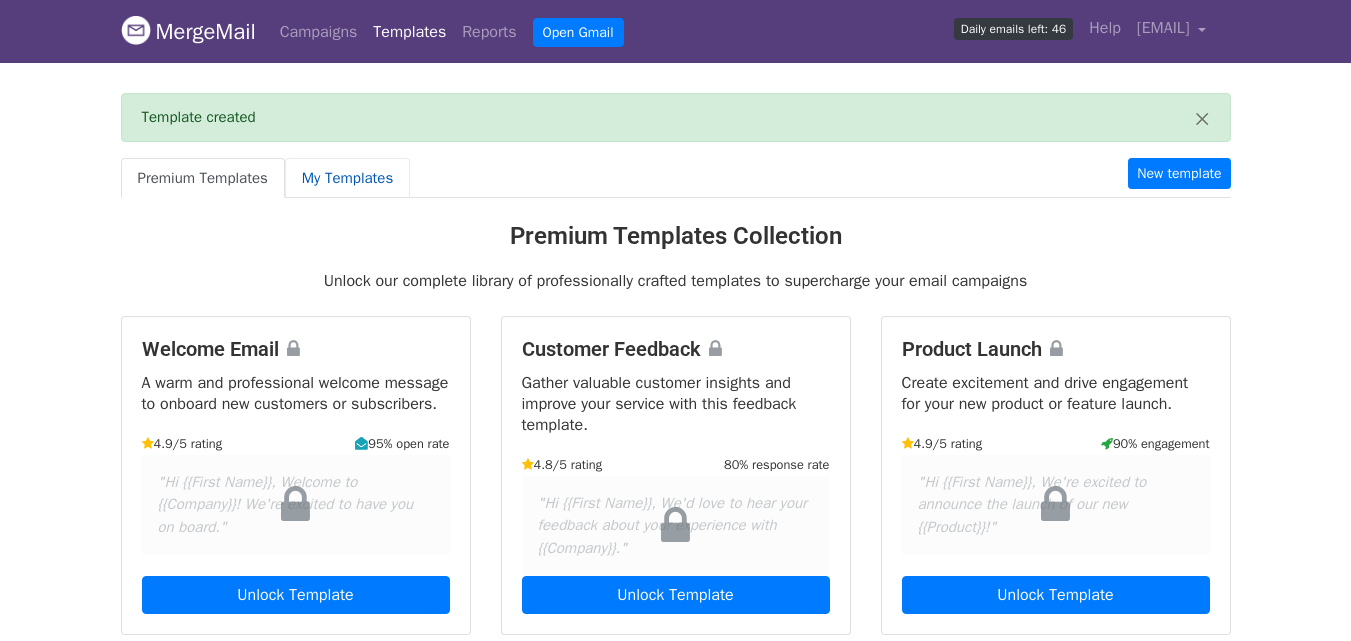 click on "My Templates" at bounding box center [347, 178] 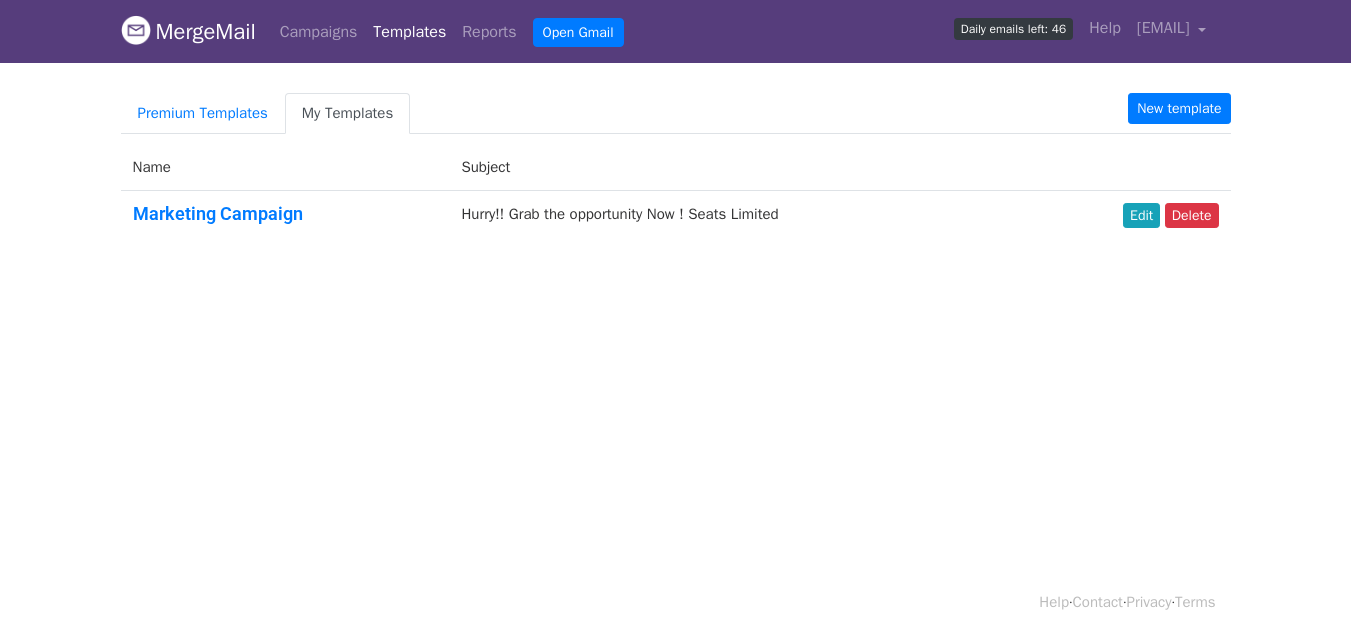 scroll, scrollTop: 0, scrollLeft: 0, axis: both 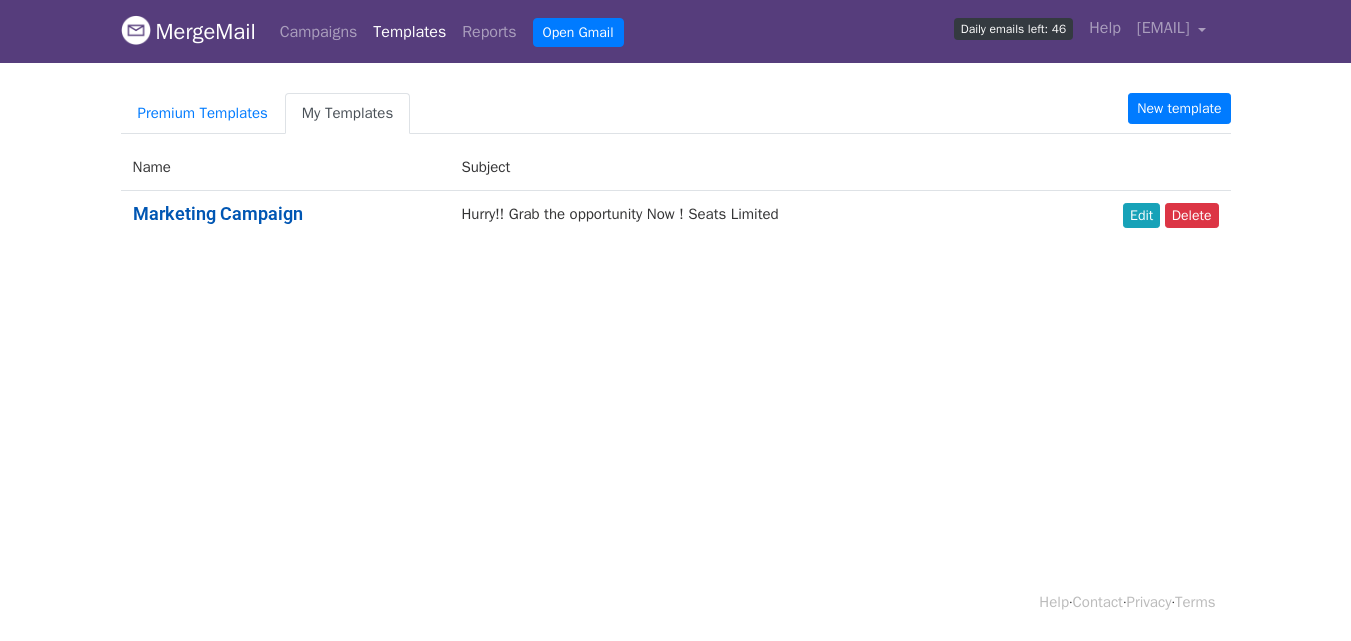 click on "Marketing Campaign" at bounding box center (218, 213) 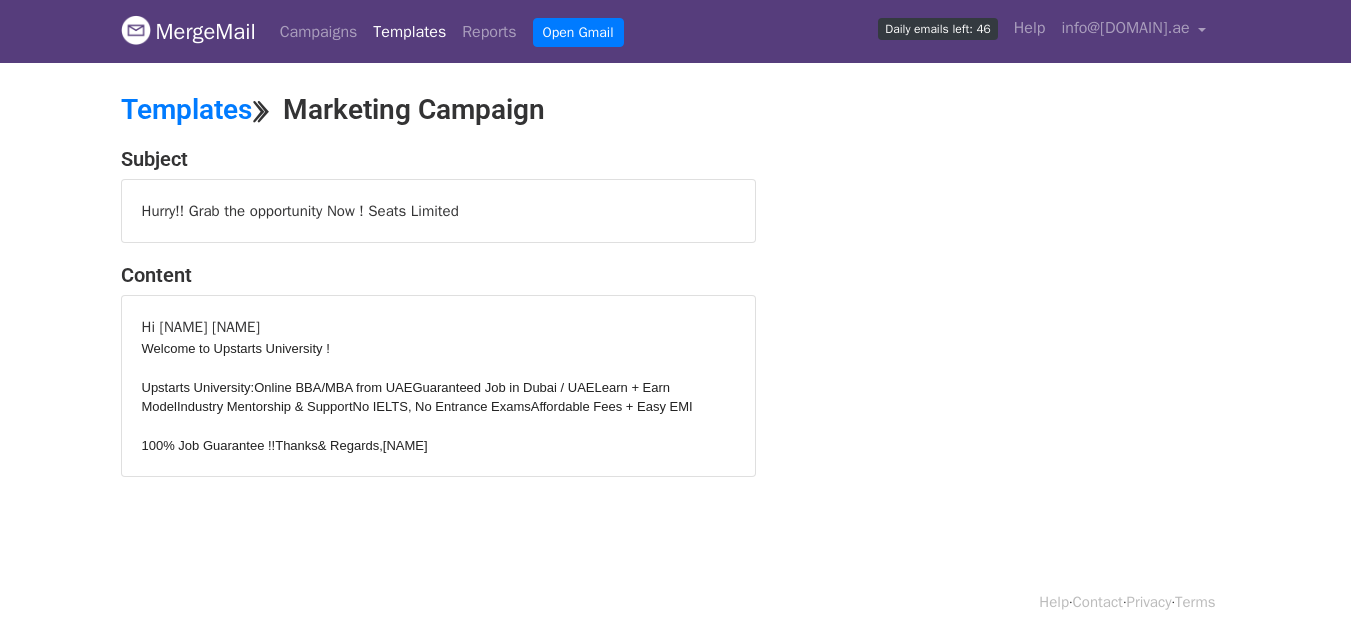 scroll, scrollTop: 0, scrollLeft: 0, axis: both 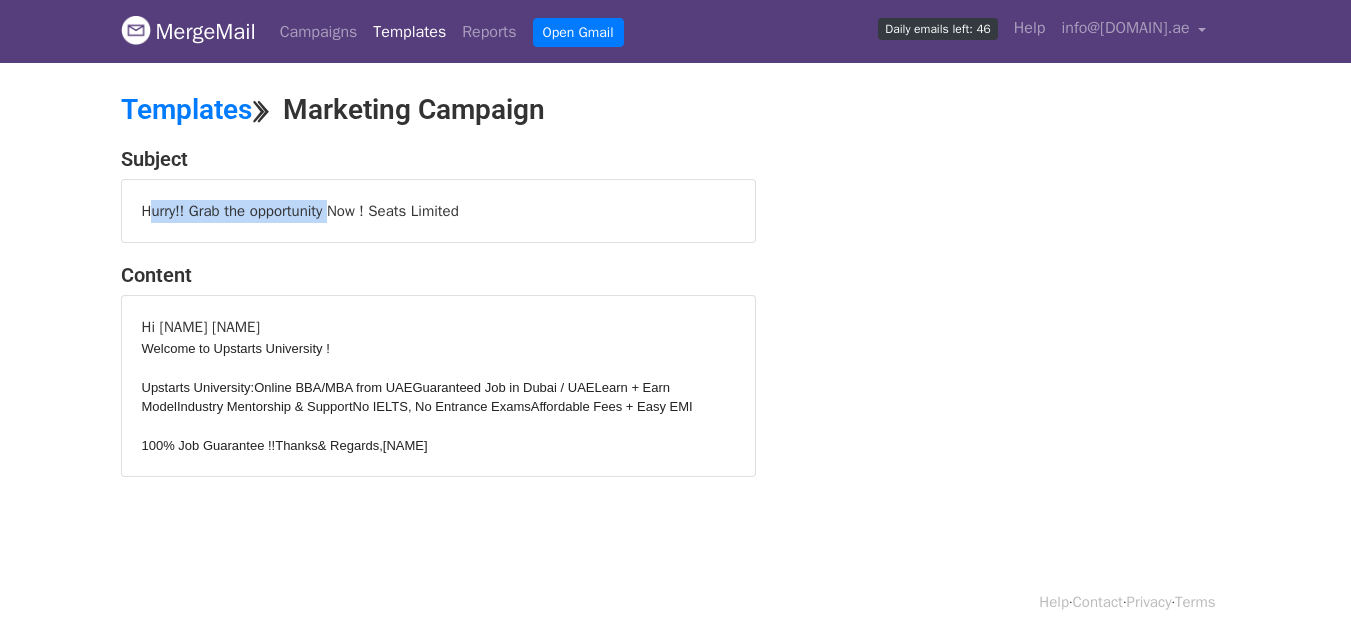 click on "info@[DOMAIN].ae" at bounding box center (675, 278) 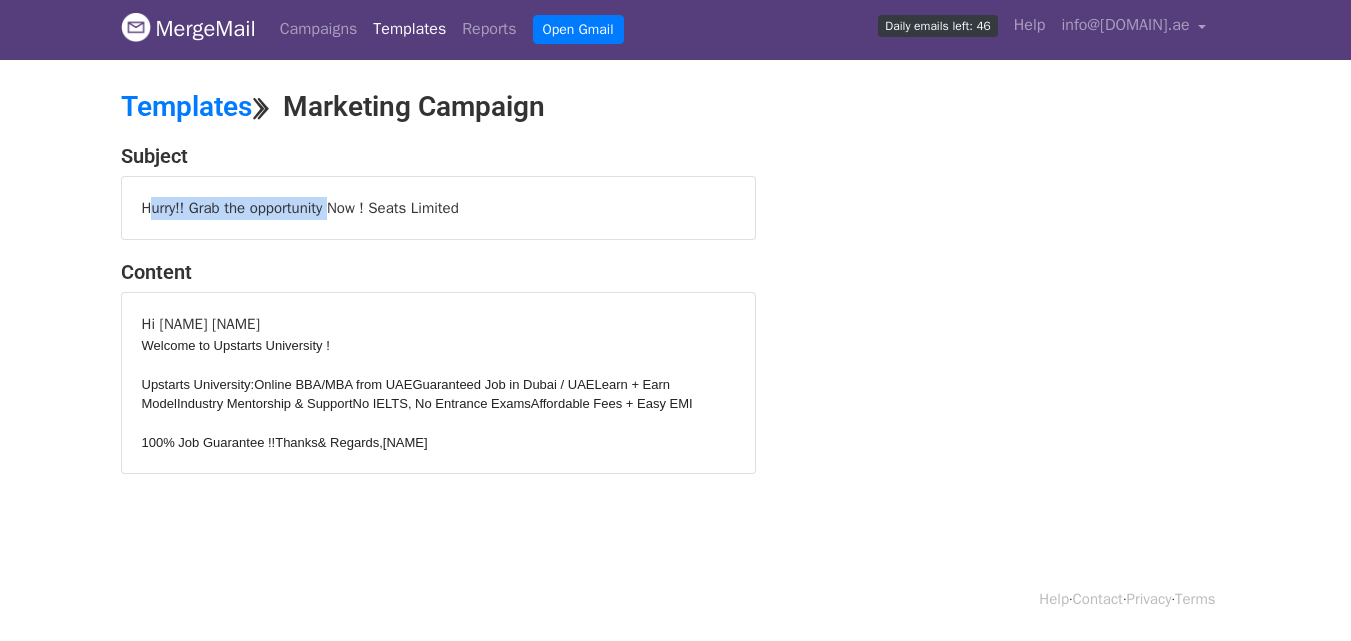 scroll, scrollTop: 0, scrollLeft: 0, axis: both 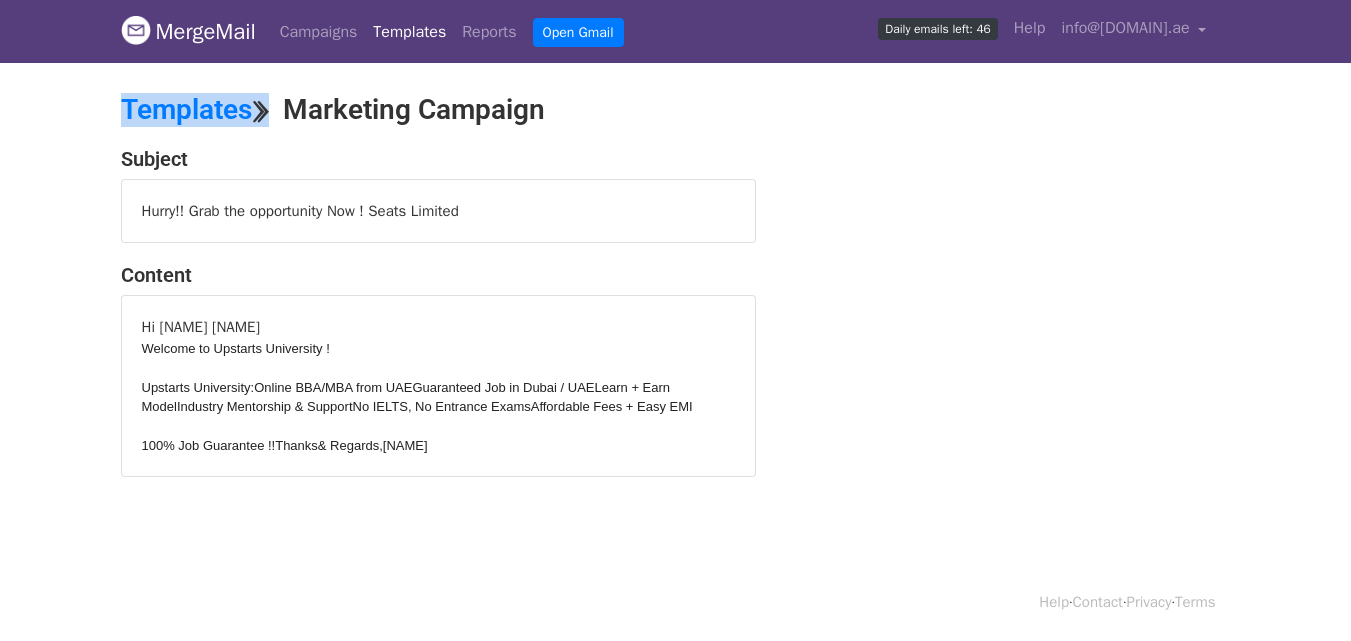 drag, startPoint x: 262, startPoint y: 110, endPoint x: 37, endPoint y: 101, distance: 225.17993 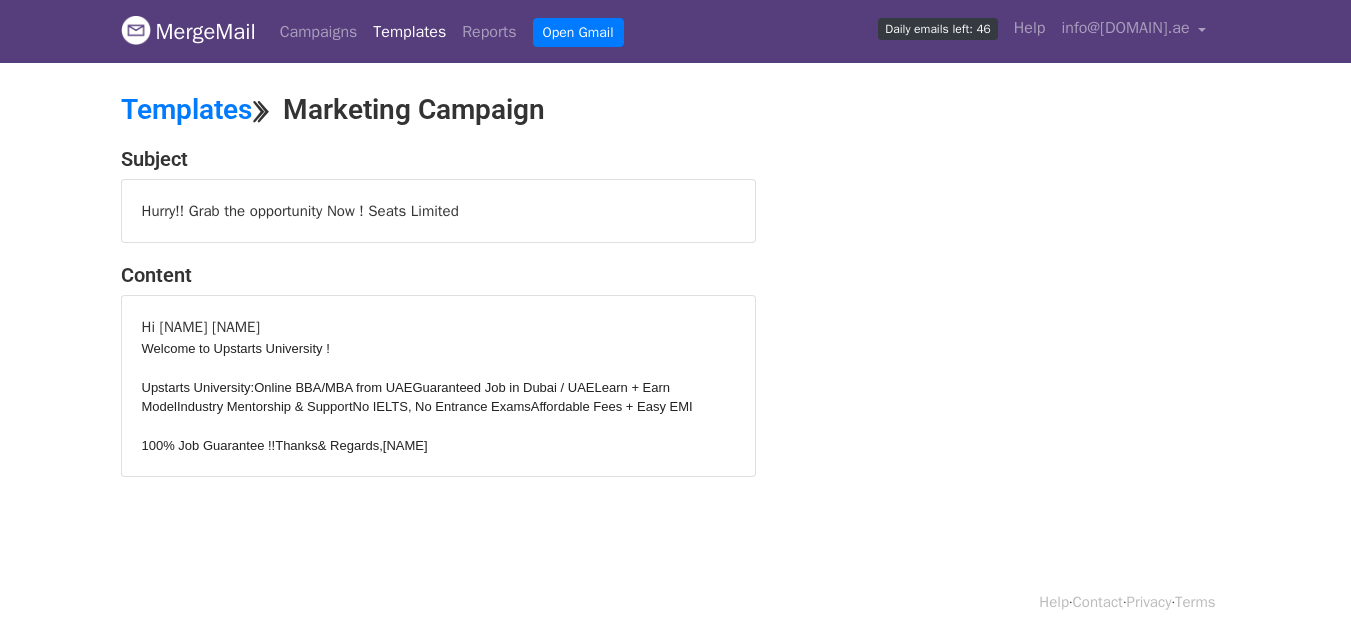 click on "Hurry!! Grab the opportunity Now ! Seats Limited" at bounding box center [438, 211] 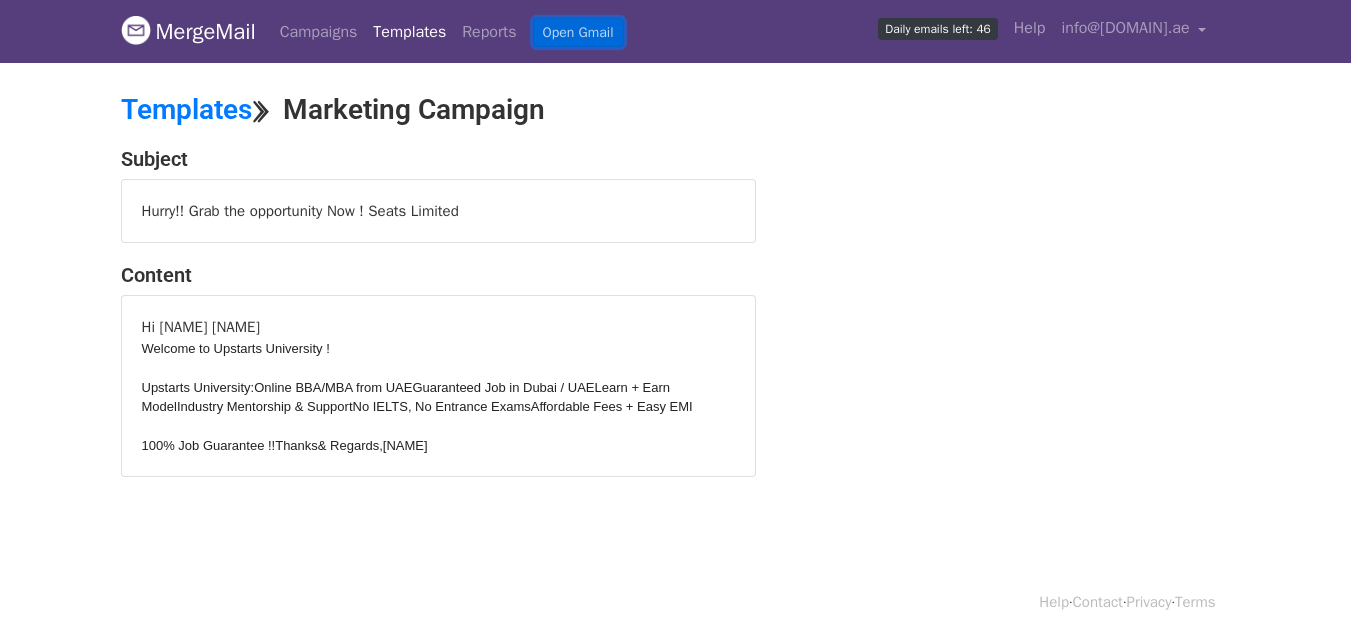 click on "Open Gmail" at bounding box center (578, 32) 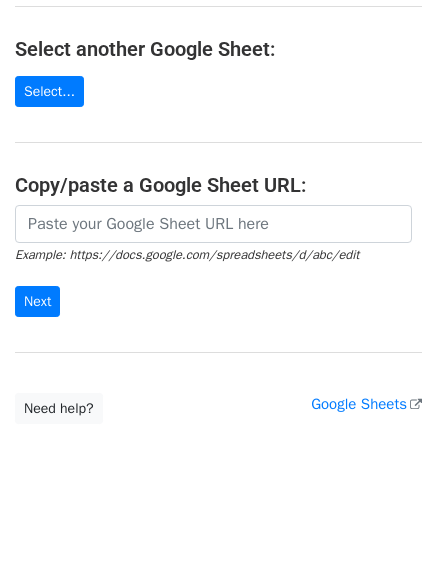 scroll, scrollTop: 112, scrollLeft: 0, axis: vertical 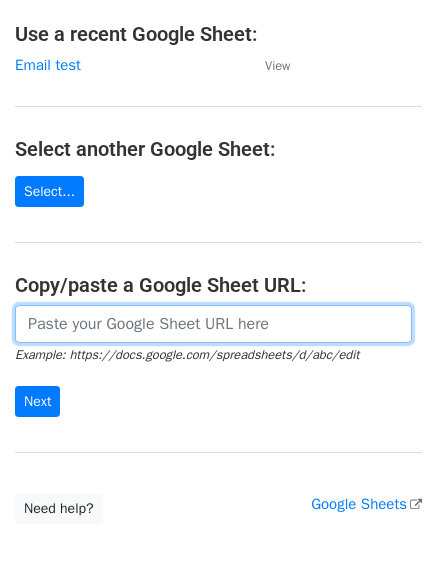 click at bounding box center (213, 324) 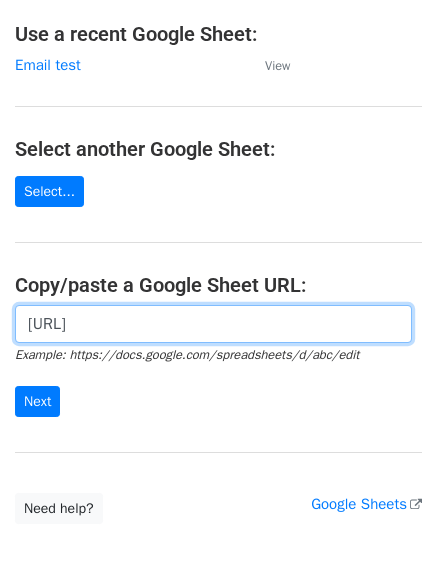scroll, scrollTop: 0, scrollLeft: 459, axis: horizontal 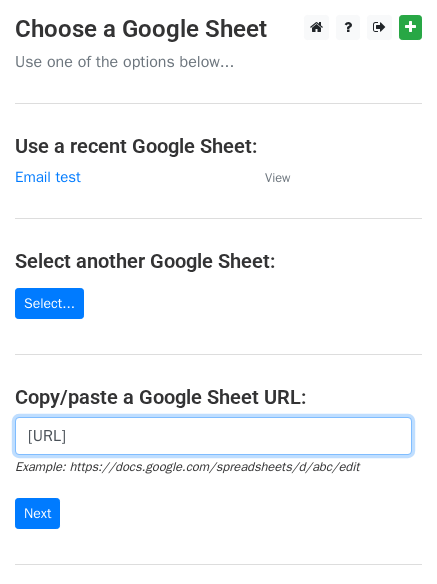 type on "[URL]" 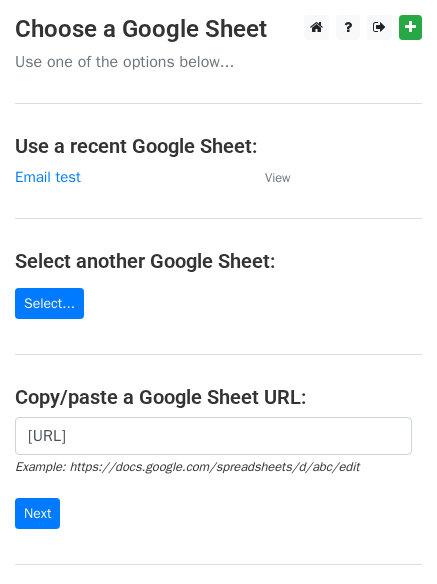 click on "Choose a Google Sheet
Use one of the options below...
Use a recent Google Sheet:
Email test
View
Select another Google Sheet:
Select...
Copy/paste a Google Sheet URL:
[URL]
Example:
[URL]
Next
Google Sheets
Need help?
Help
×
Why do I need to copy/paste a Google Sheet URL?
Normally, MergeMail would show you a list of your Google Sheets to choose from, but because you didn't allow MergeMail access to your Google Drive, it cannot show you a list of your Google Sheets. You can read more about permissions in our  support pages .
If you'd like to see a list of your Google Sheets, you'll need to  sign out of MergeMail  and then sign back in and allow access to your Google Drive.
Are your recipients in a CSV or Excel file?
Read our" at bounding box center (218, 325) 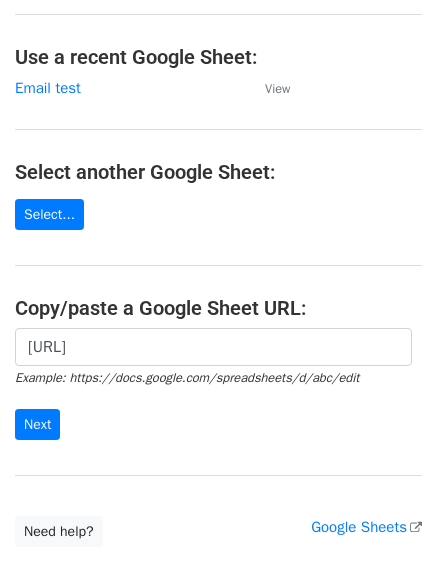 scroll, scrollTop: 200, scrollLeft: 0, axis: vertical 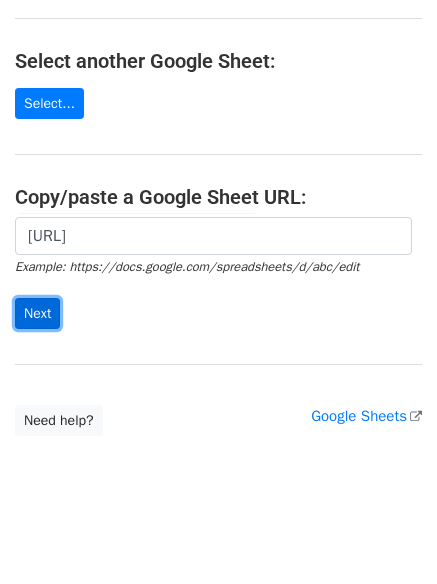 click on "Next" at bounding box center [37, 313] 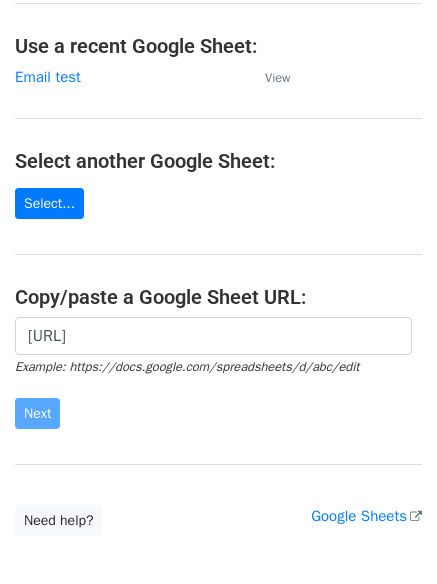 scroll, scrollTop: 0, scrollLeft: 0, axis: both 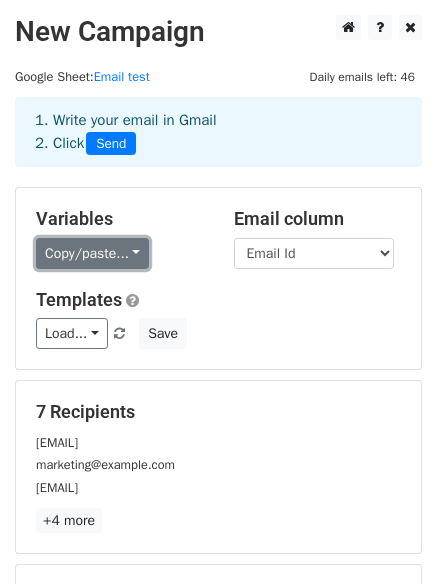click on "Copy/paste..." at bounding box center (92, 253) 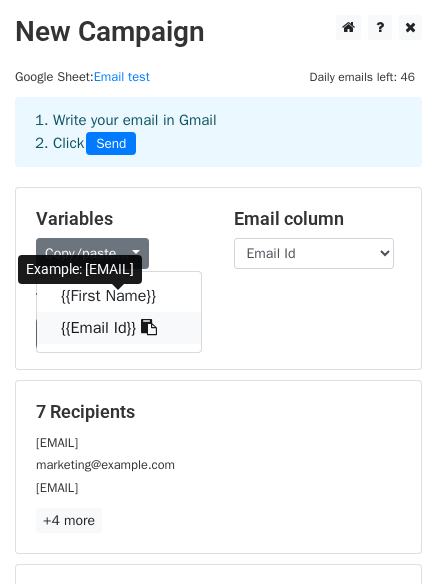 click on "{{Email Id}}" at bounding box center [119, 328] 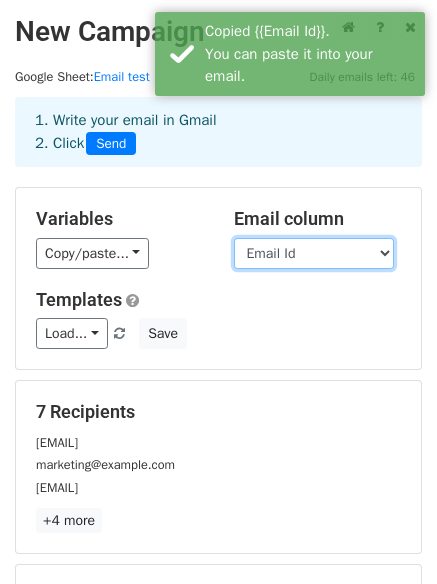 click on "First Name
Email Id" at bounding box center (314, 253) 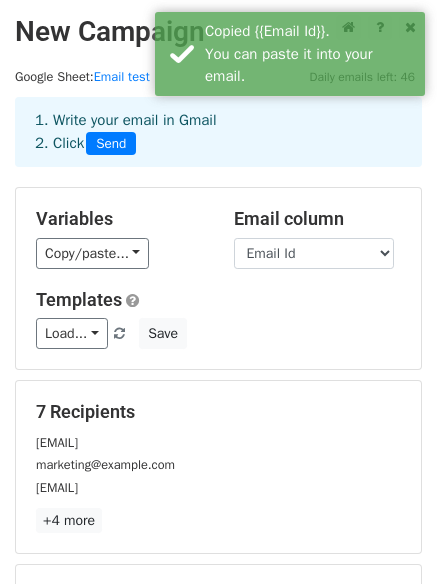 click on "Templates
Load...
Marketing Campaign
Save" at bounding box center [218, 319] 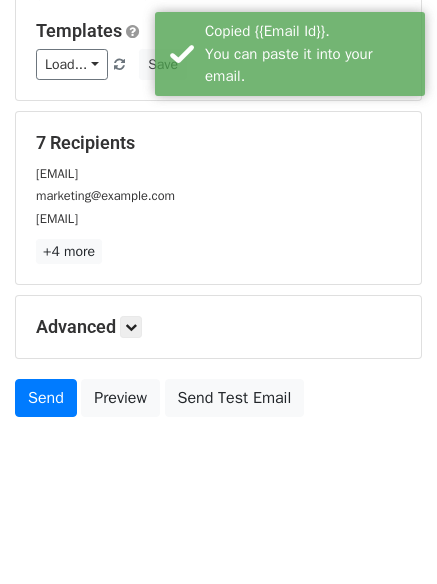 scroll, scrollTop: 272, scrollLeft: 0, axis: vertical 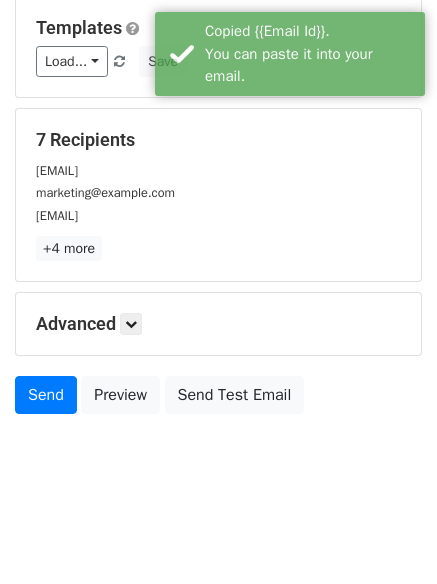 click on "7 Recipients
[EMAIL]
marketing@example.com
[EMAIL]
+4 more
7 Recipients
×
[EMAIL]
marketing@example.com
[EMAIL]
info@example.com
partnerships@example.com
[EMAIL]
[EMAIL]
Close" at bounding box center (218, 195) 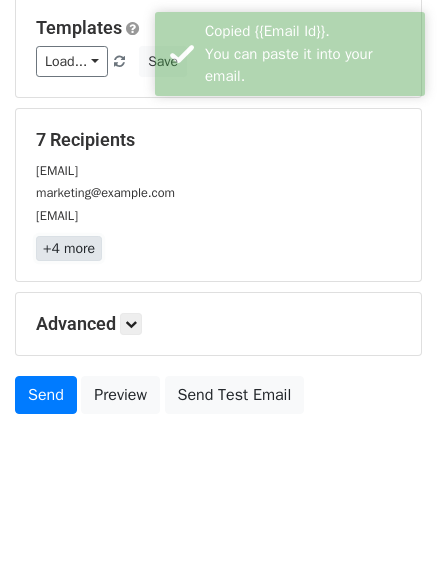 click on "+4 more" at bounding box center (69, 248) 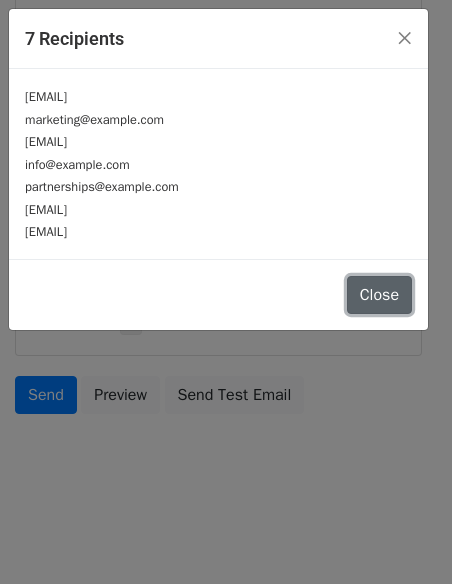 click on "Close" at bounding box center (379, 295) 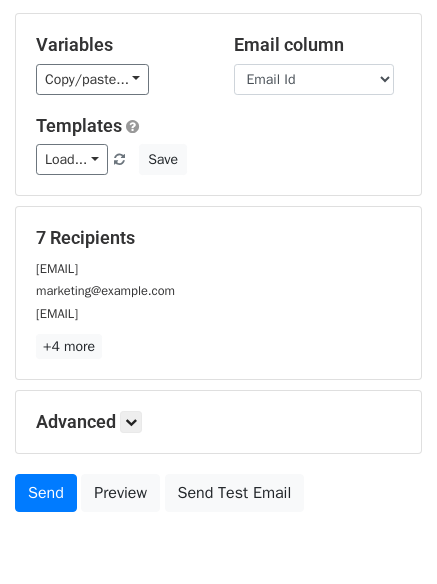 scroll, scrollTop: 72, scrollLeft: 0, axis: vertical 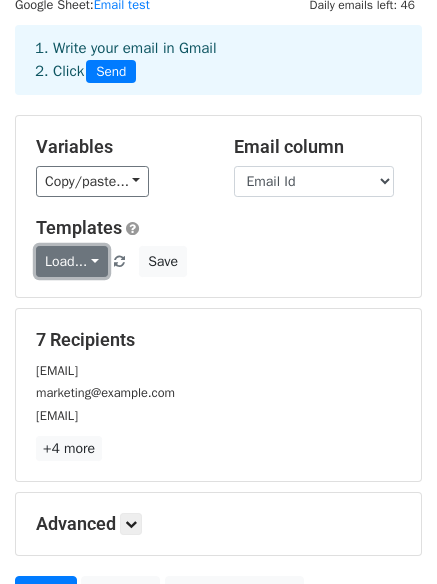 click on "Load..." at bounding box center [72, 261] 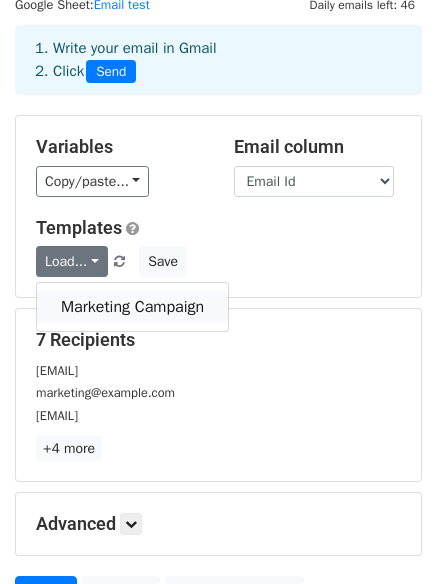 click on "Marketing Campaign" at bounding box center [132, 307] 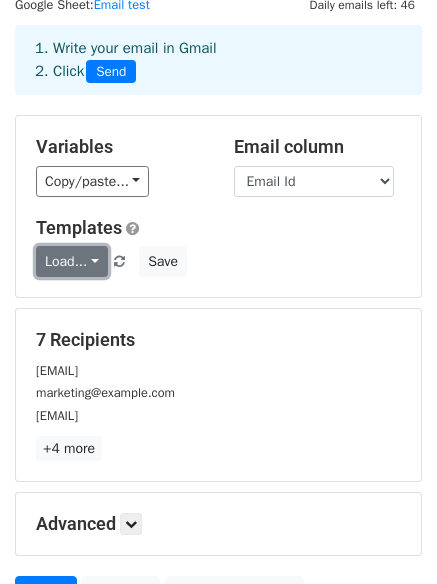 click on "Load..." at bounding box center [72, 261] 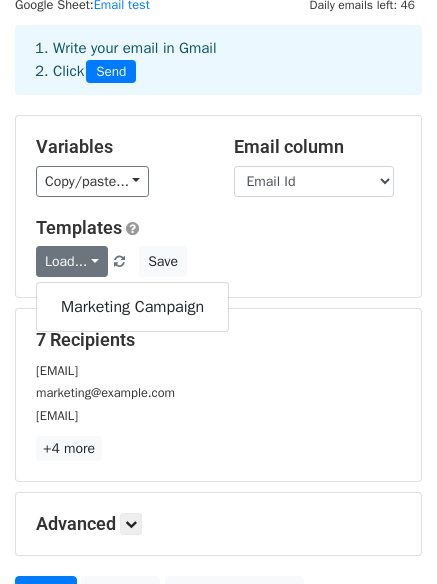 scroll, scrollTop: 272, scrollLeft: 0, axis: vertical 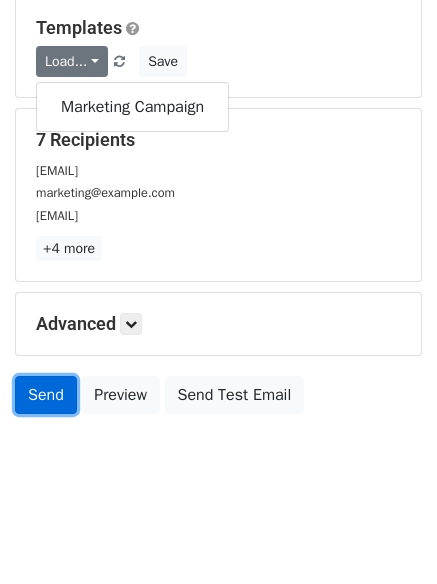 click on "Send" at bounding box center (46, 395) 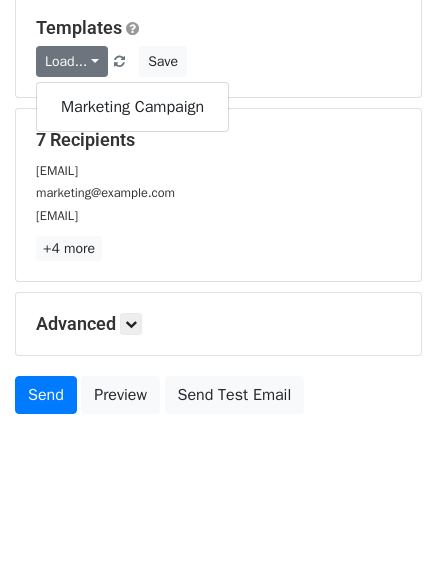 scroll, scrollTop: 0, scrollLeft: 0, axis: both 